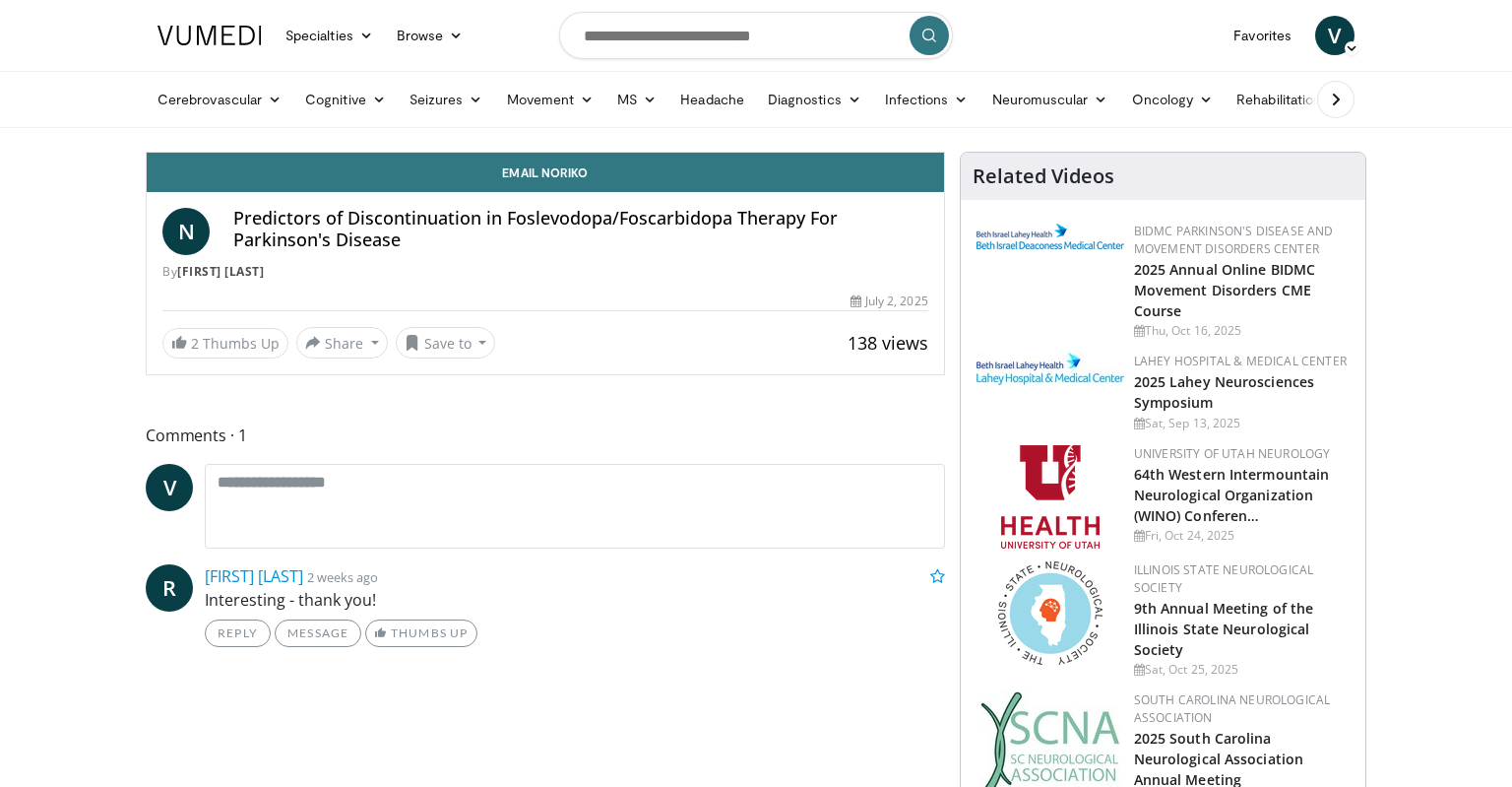scroll, scrollTop: 0, scrollLeft: 0, axis: both 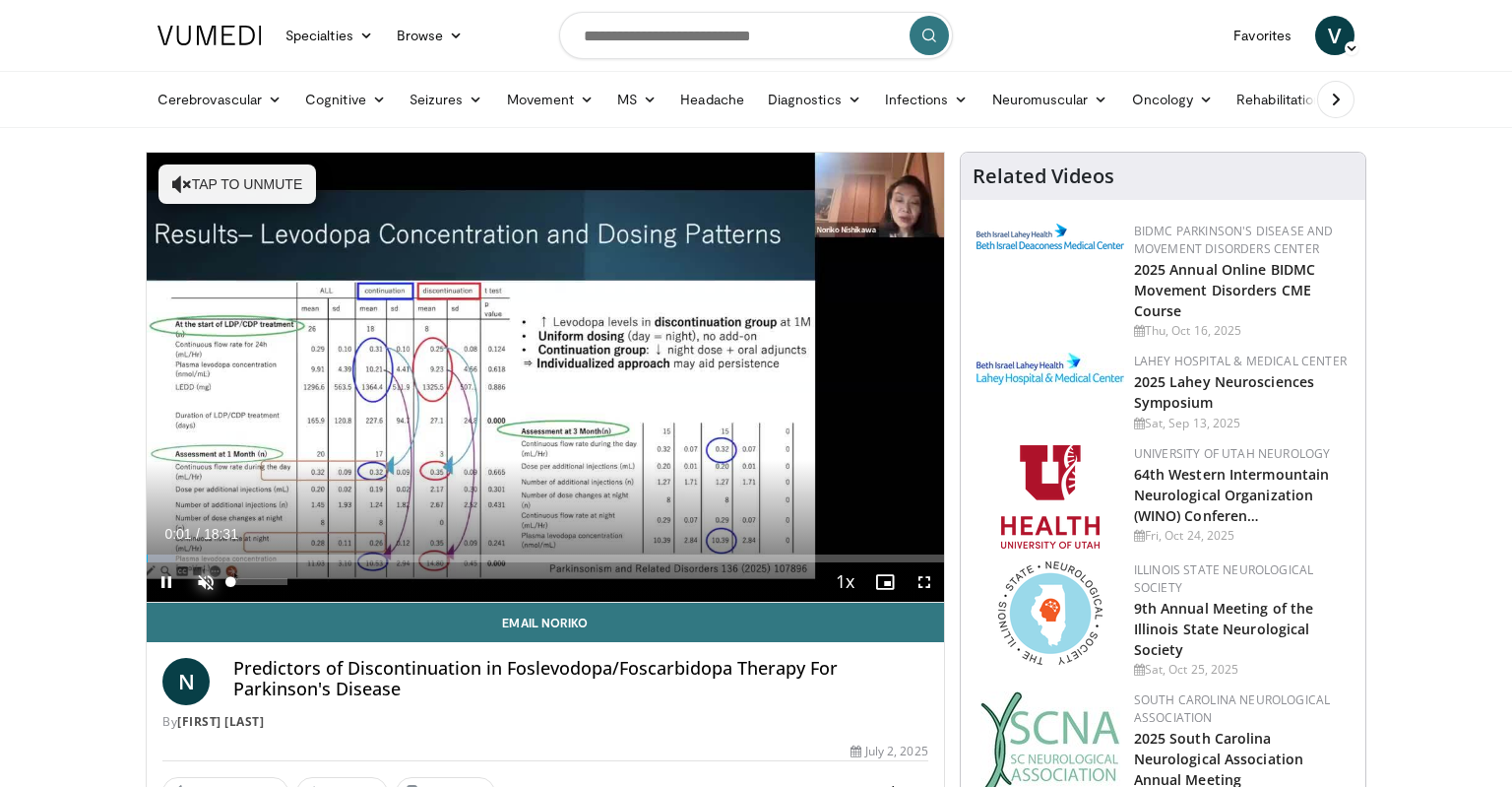 click at bounding box center (206, 582) 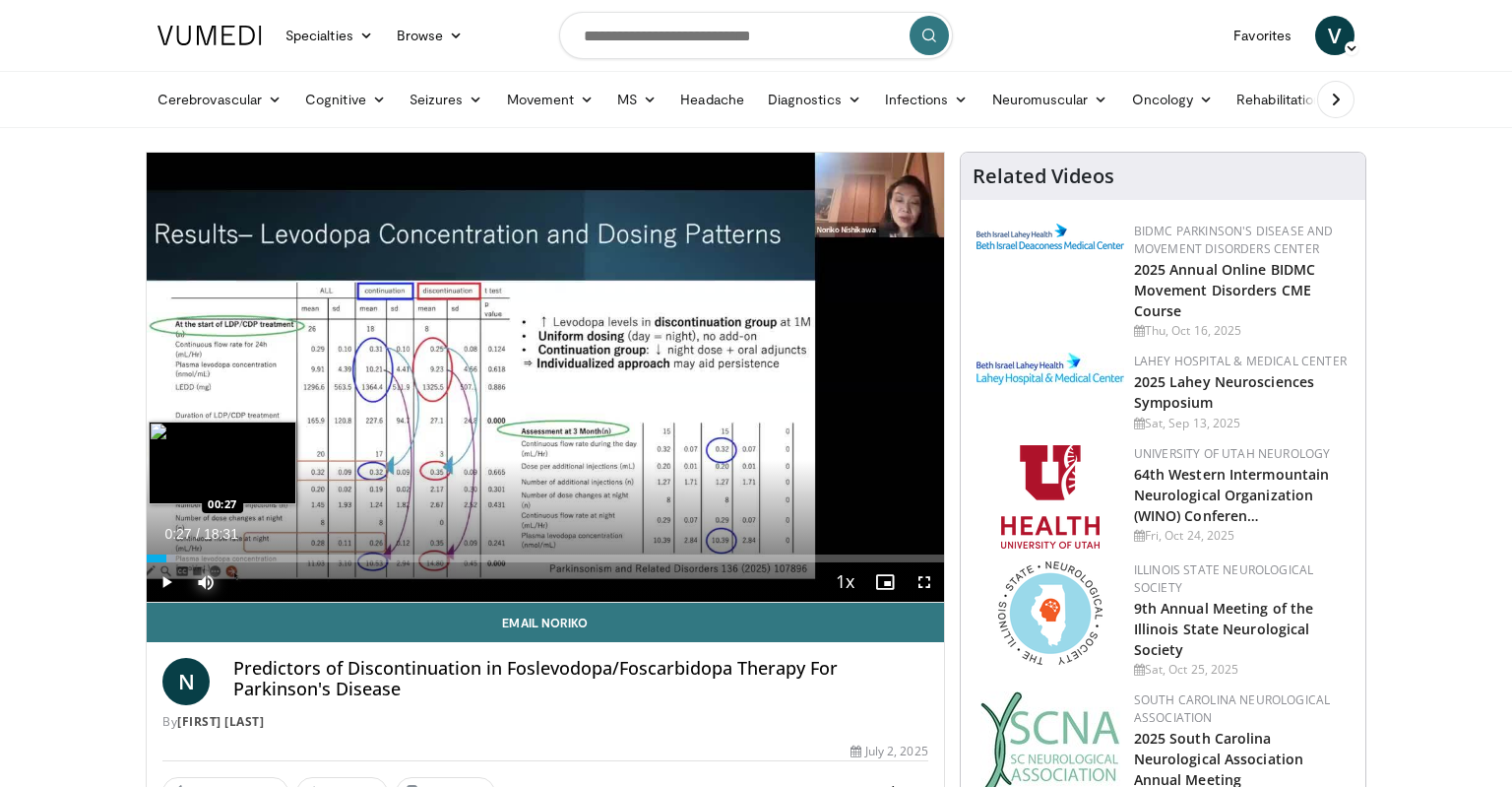 click on "Loaded :  3.57% 00:03 00:27" at bounding box center (545, 553) 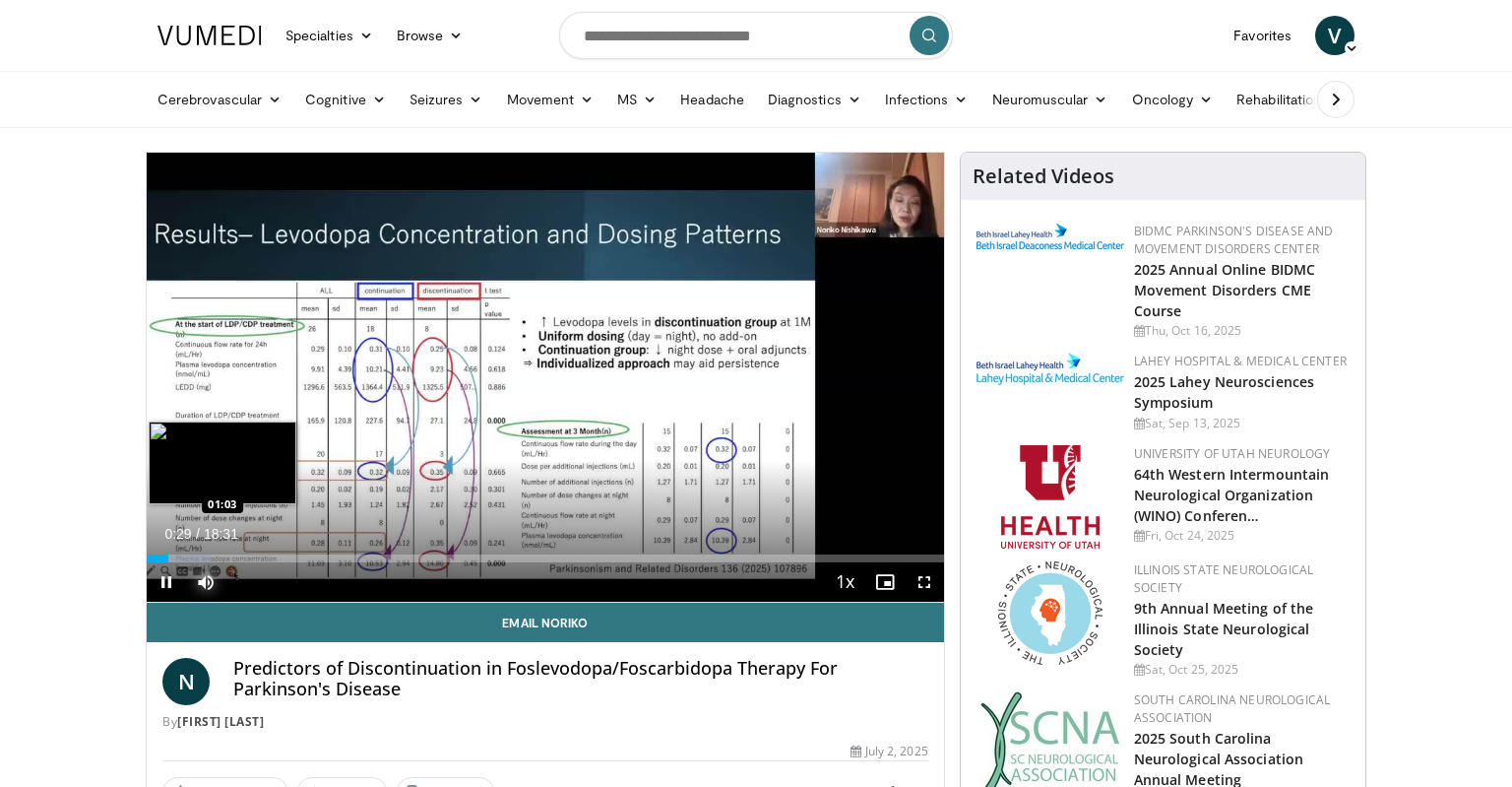 click on "Loaded :  8.03% 00:29 01:03" at bounding box center (545, 553) 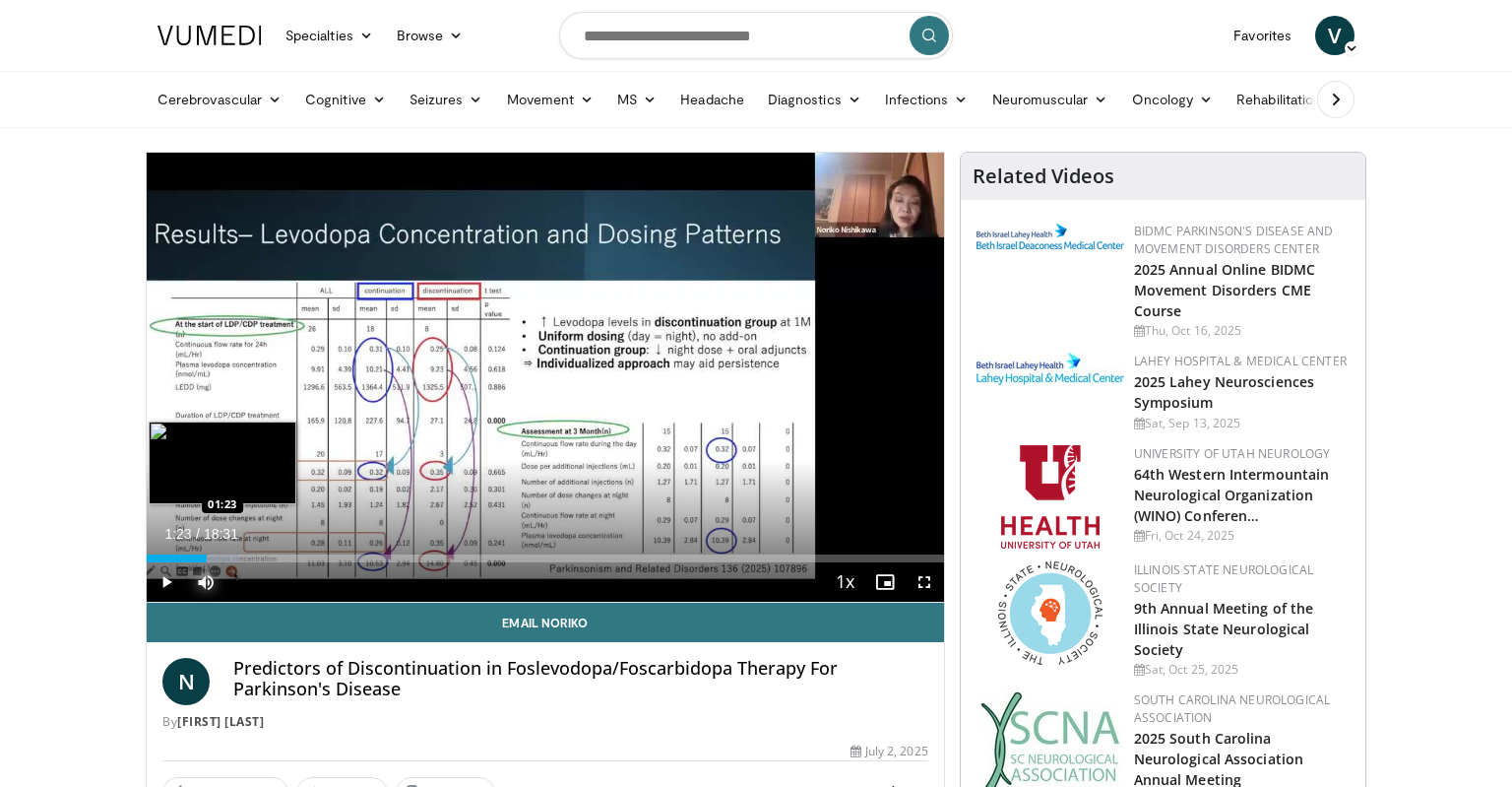click on "Loaded :  11.60% 01:23 01:23" at bounding box center [545, 553] 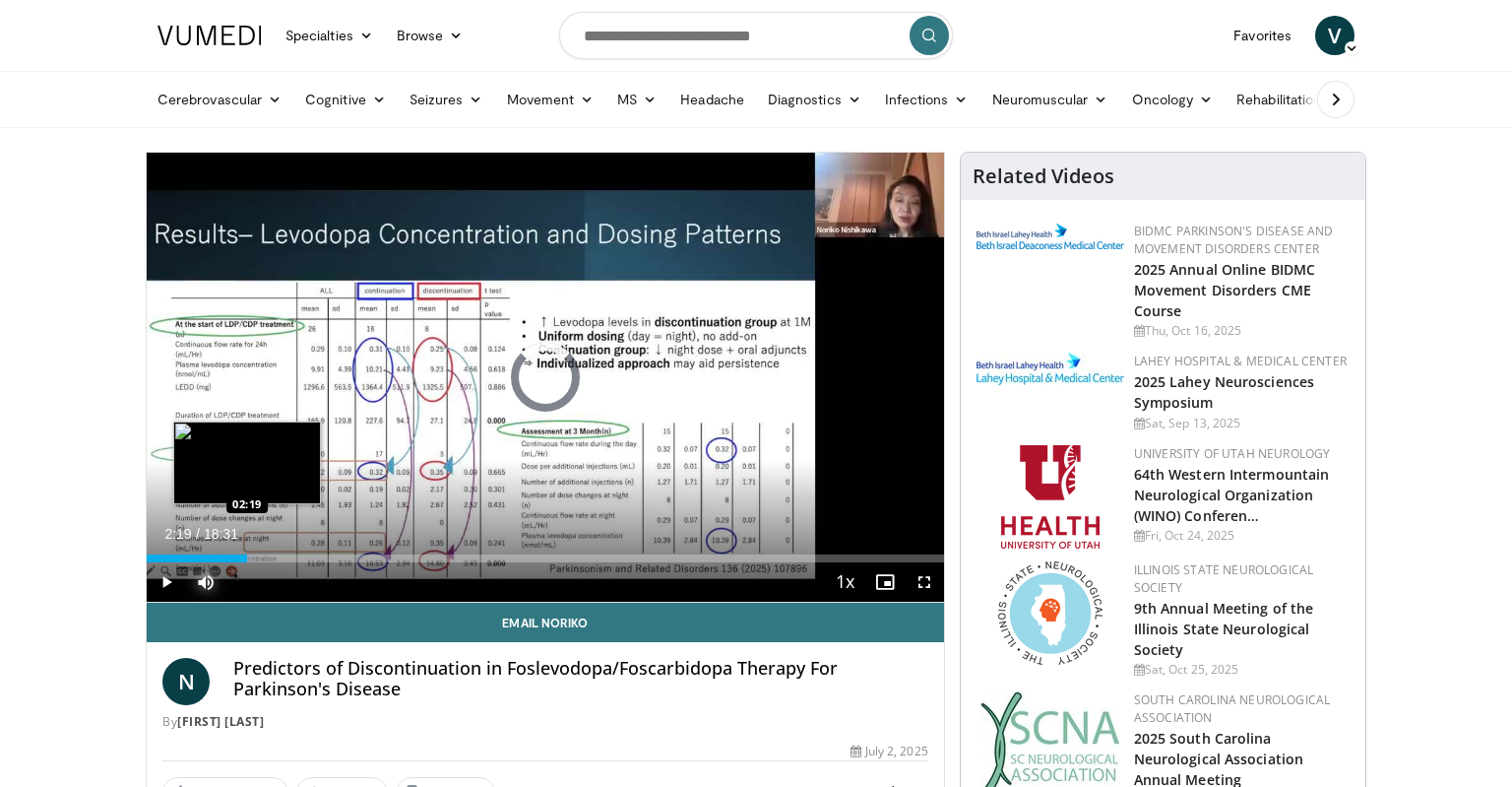 click at bounding box center [219, 558] 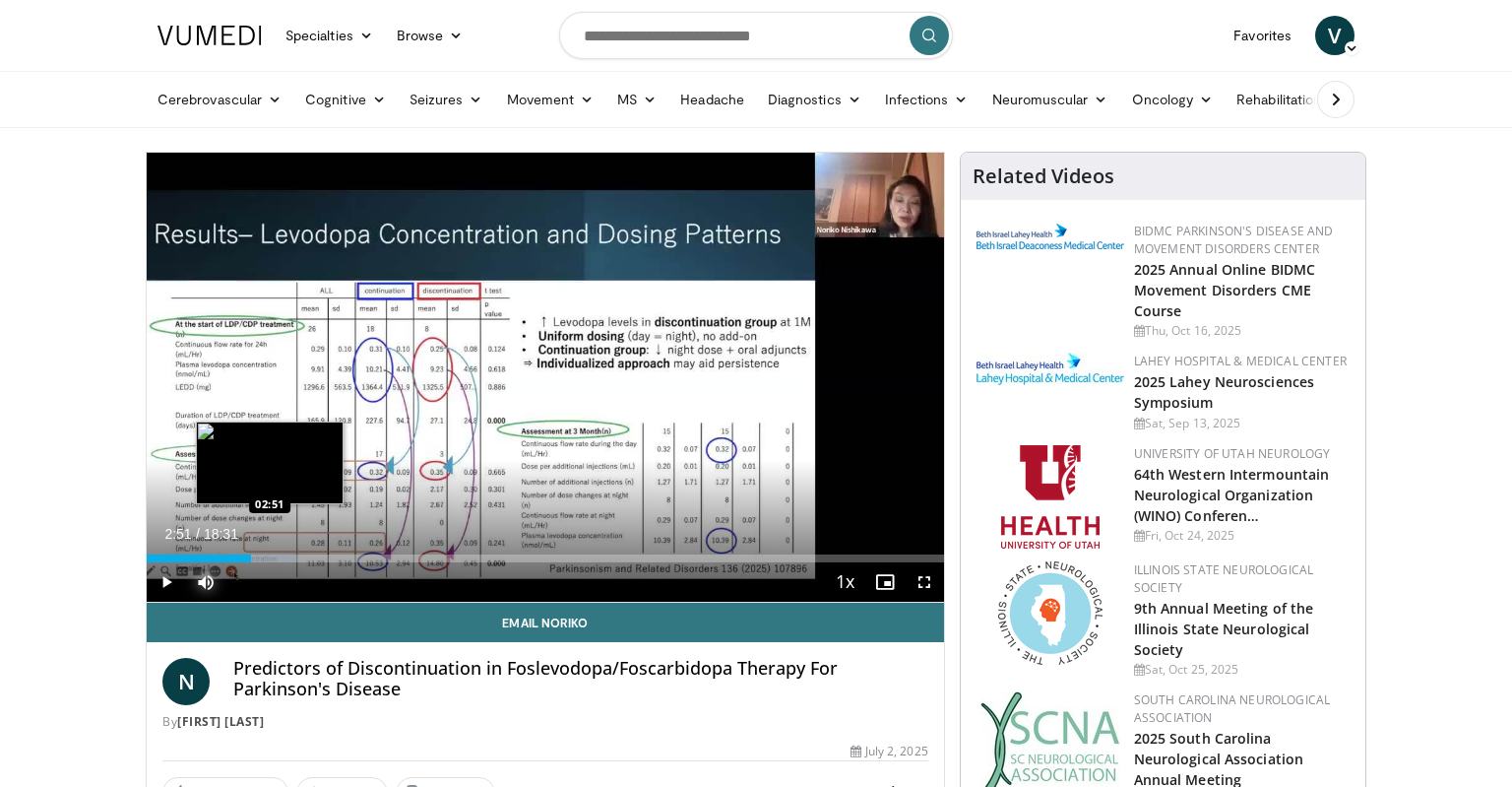click on "Loaded :  18.74% 02:25 02:51" at bounding box center [545, 553] 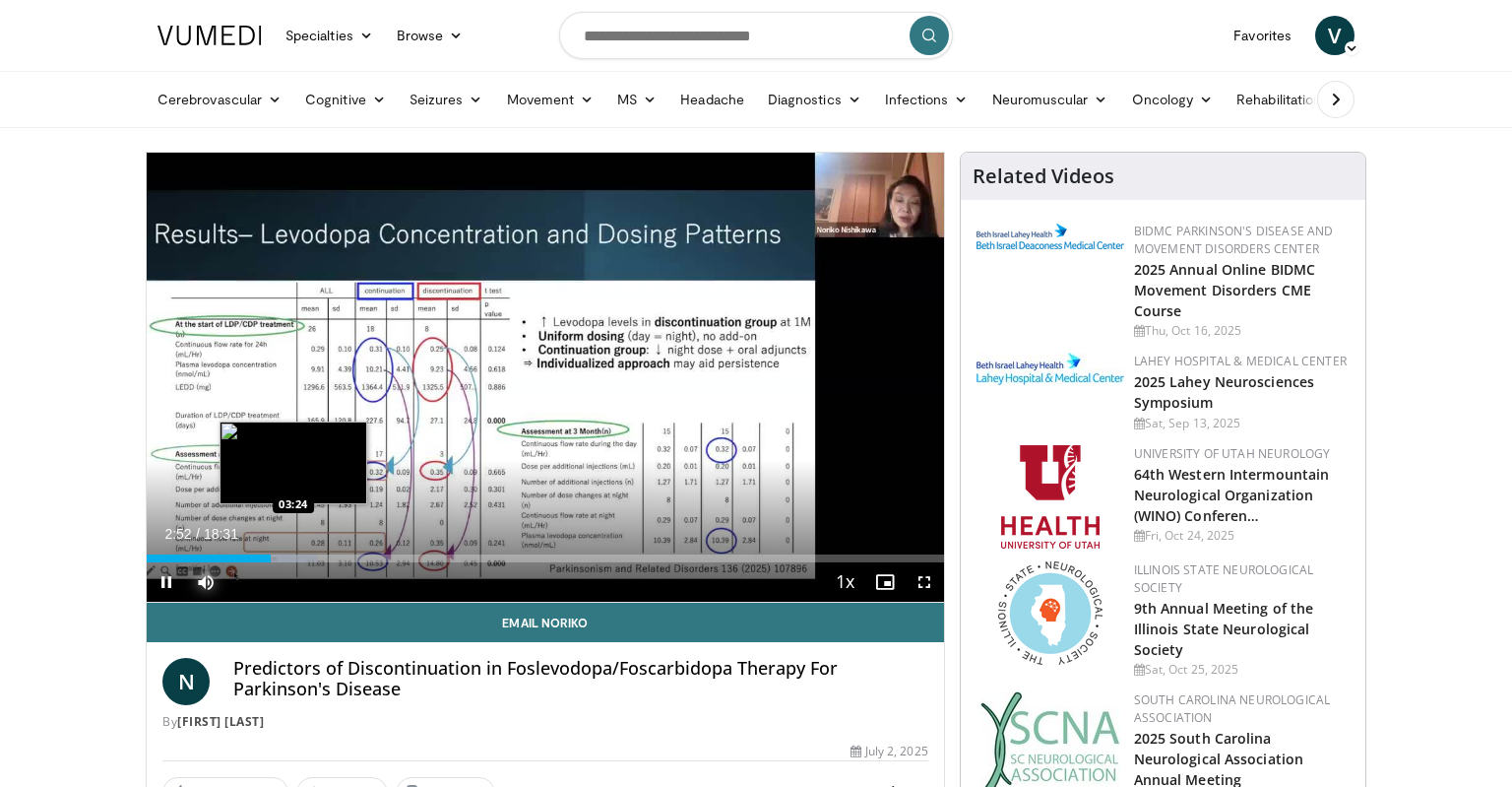 click on "Loaded :  21.42% 02:53 03:24" at bounding box center [545, 558] 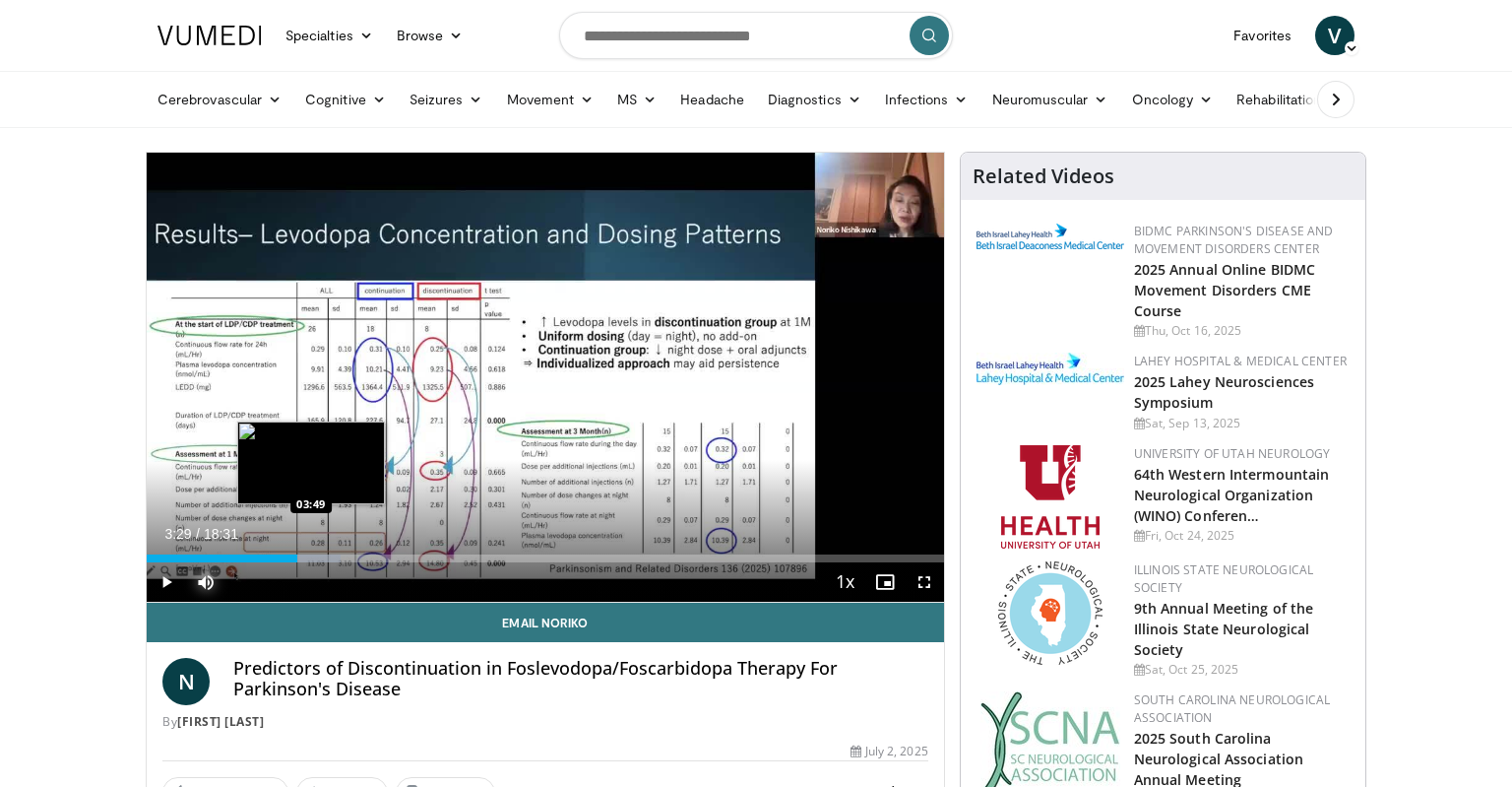 click on "Loaded :  24.29% 03:29 03:49" at bounding box center (545, 558) 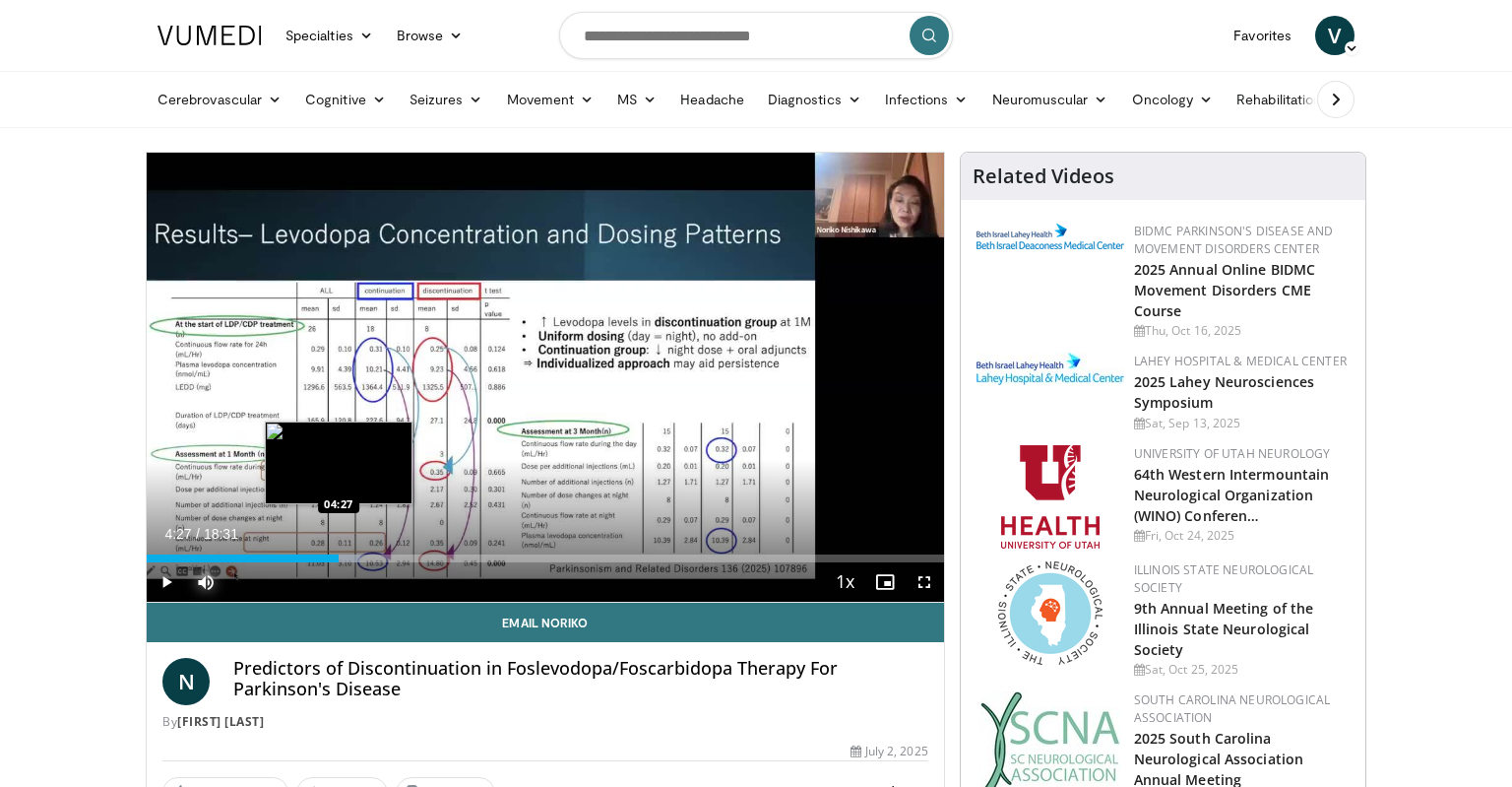 click on "Loaded :  26.77% 03:55 04:27" at bounding box center [545, 553] 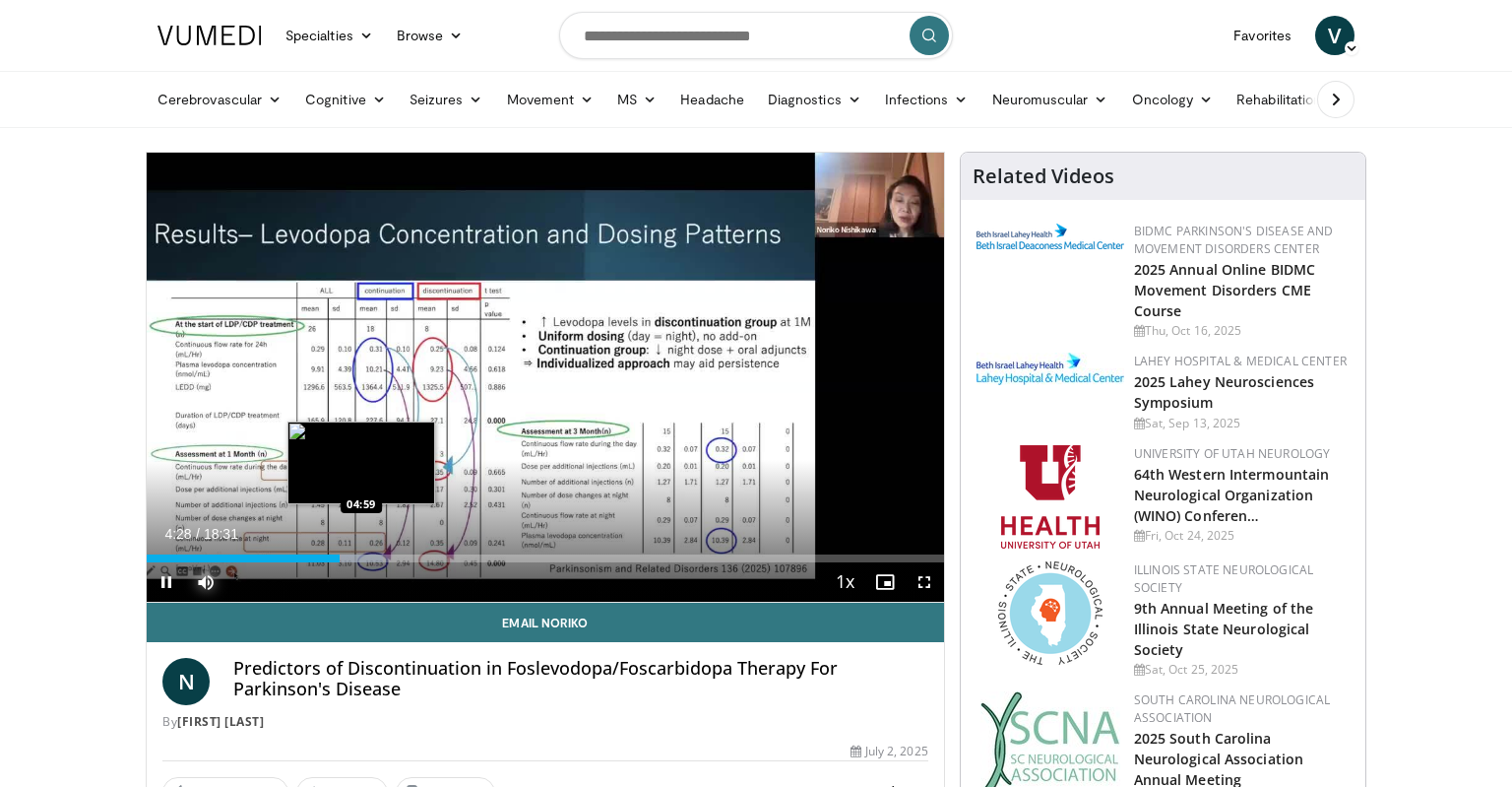 click on "Loaded :  29.69% 04:28 04:59" at bounding box center [545, 553] 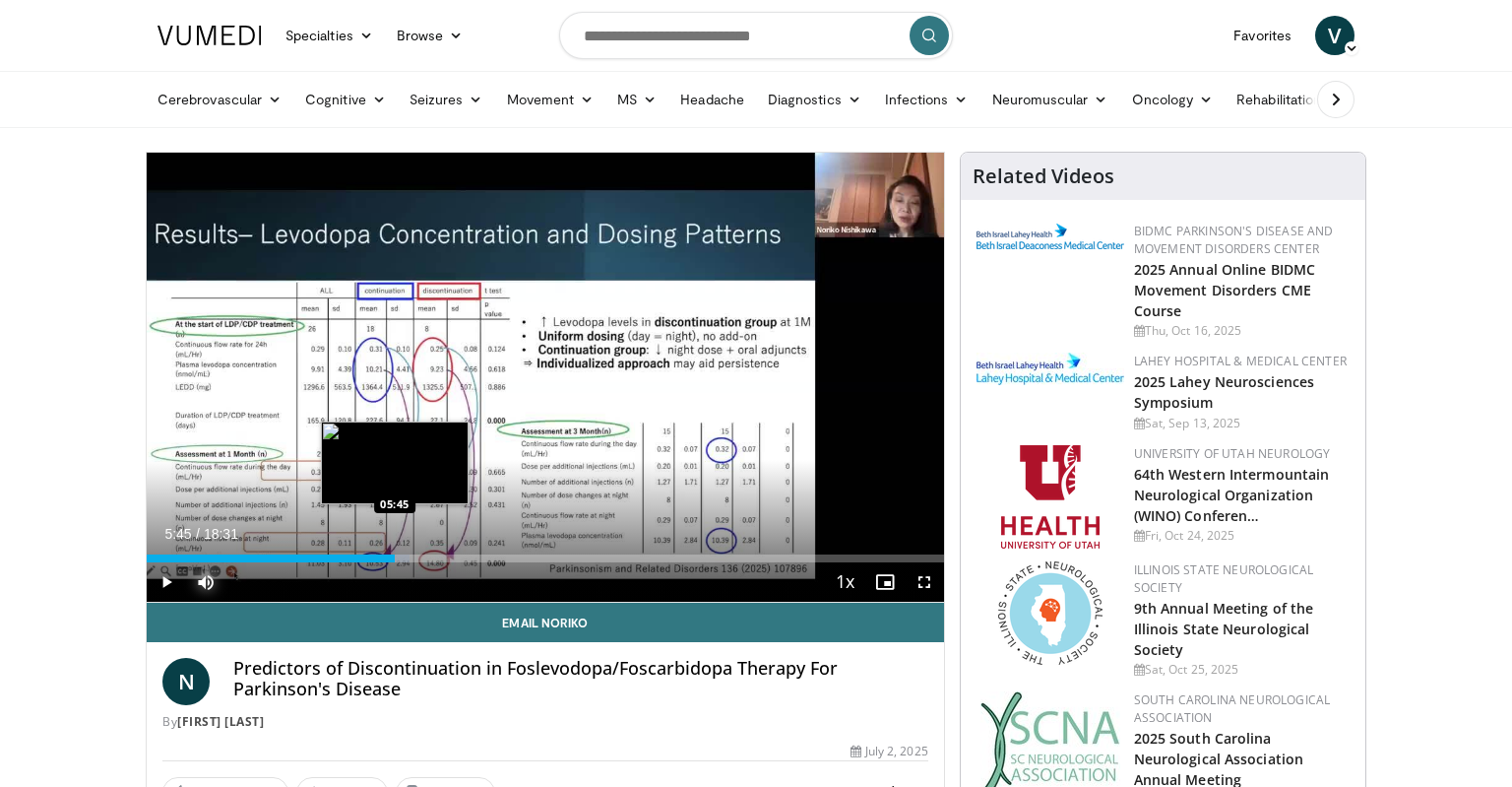 click on "Loaded :  33.02% 05:45 05:45" at bounding box center [545, 553] 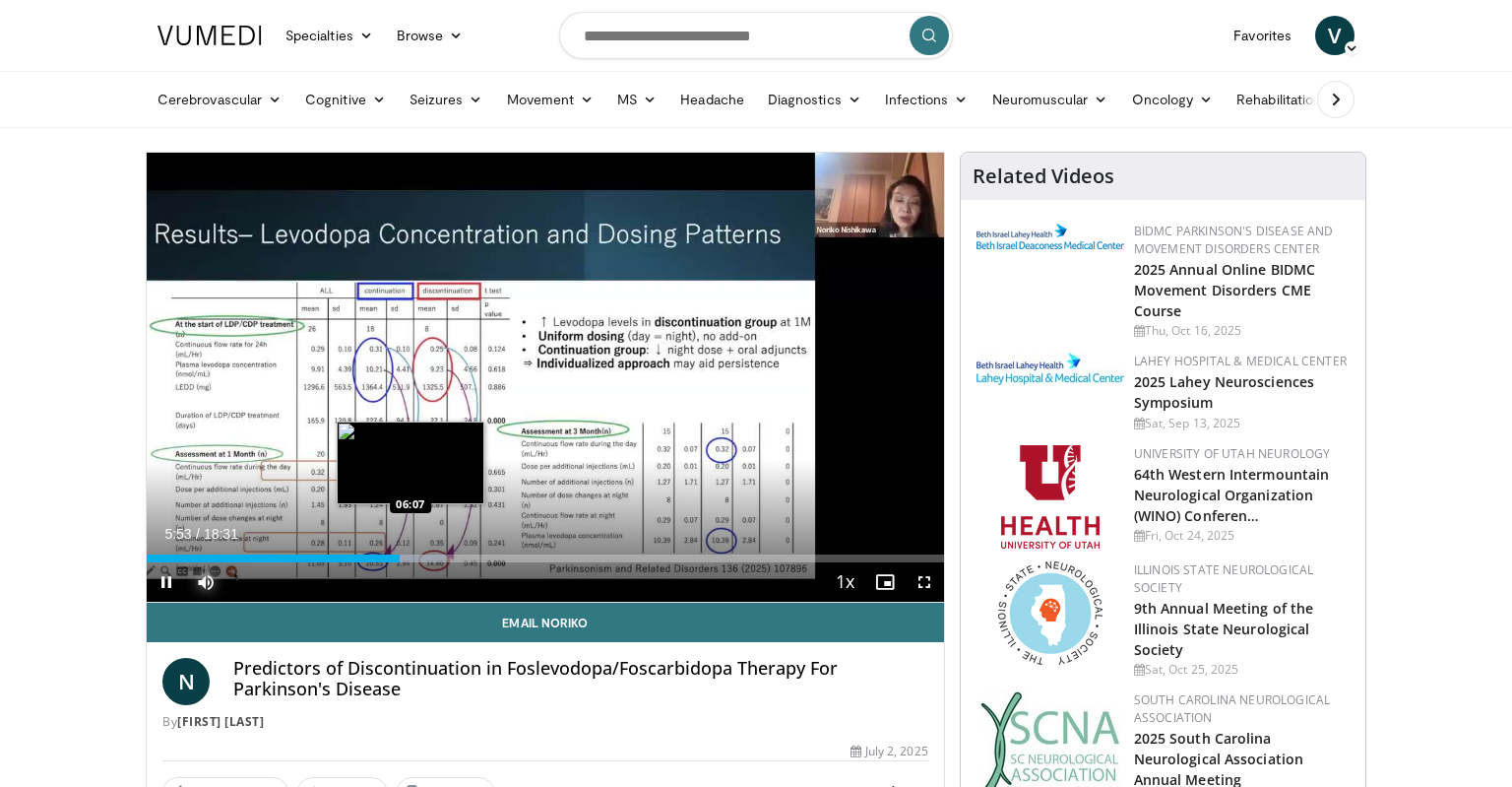 click on "Loaded :  37.48% 05:53 06:07" at bounding box center [545, 558] 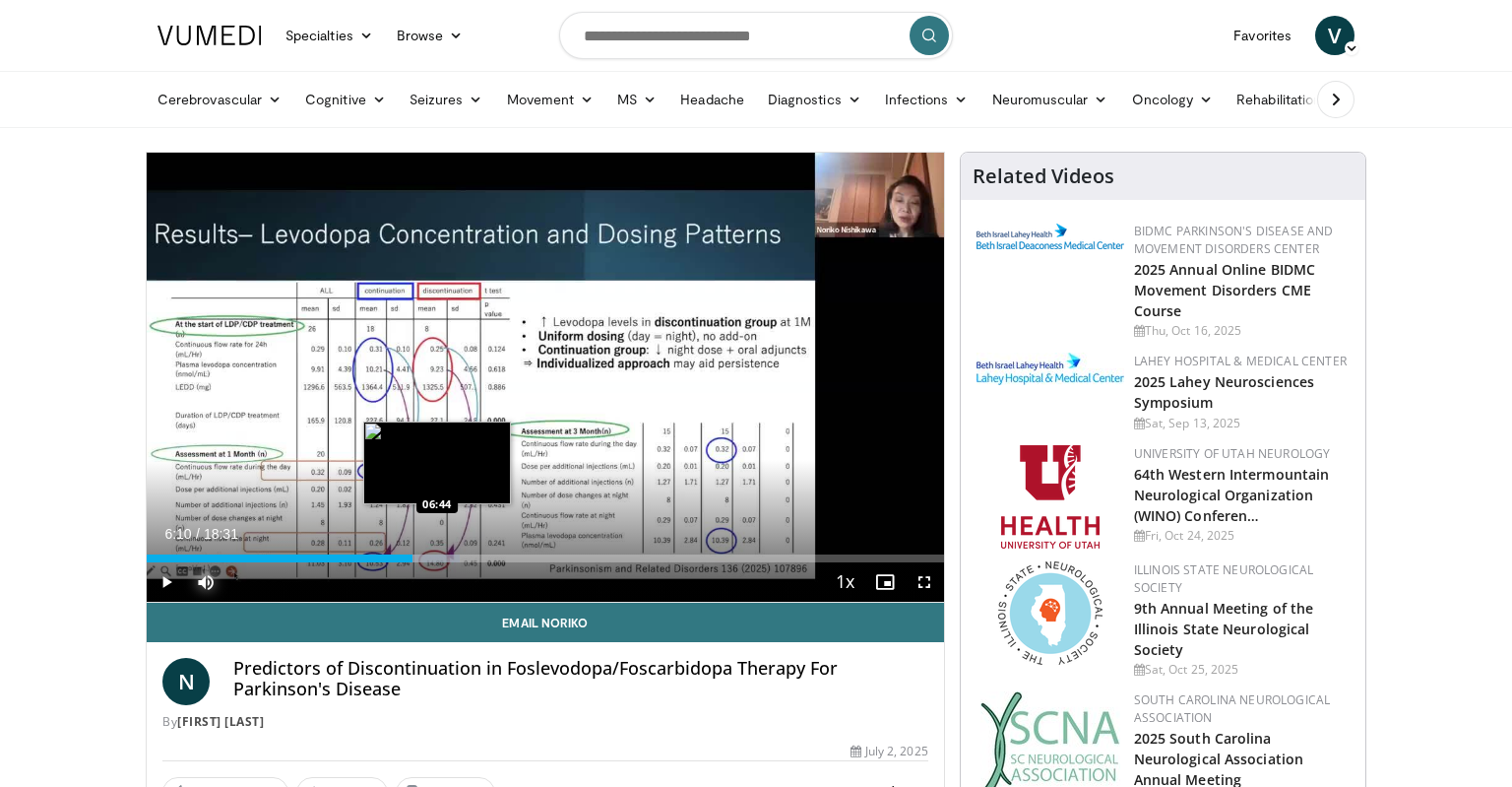 click on "Loaded :  39.27% 06:10 06:44" at bounding box center [545, 553] 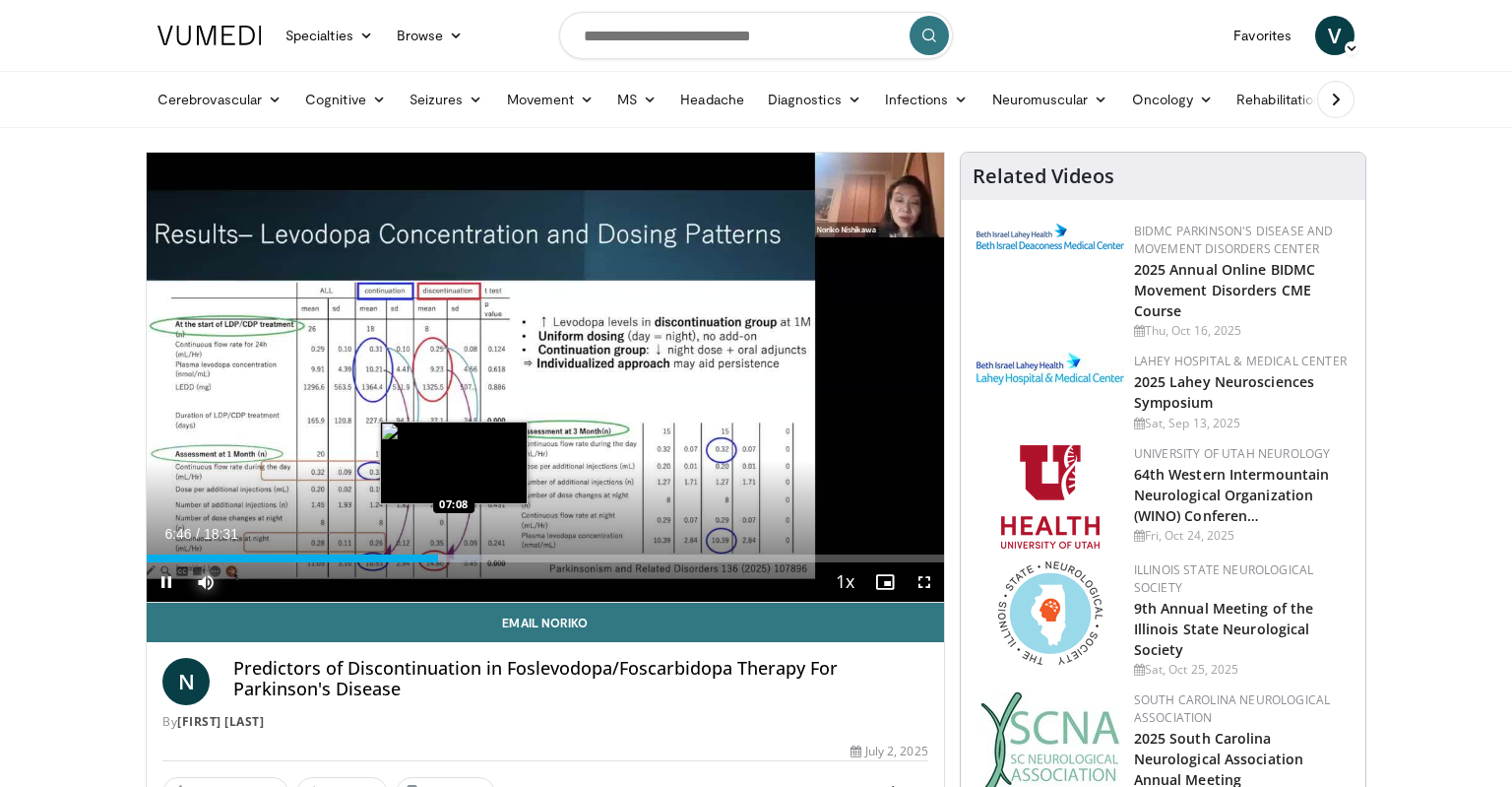 click on "Loaded :  42.28% 06:46 07:08" at bounding box center (545, 558) 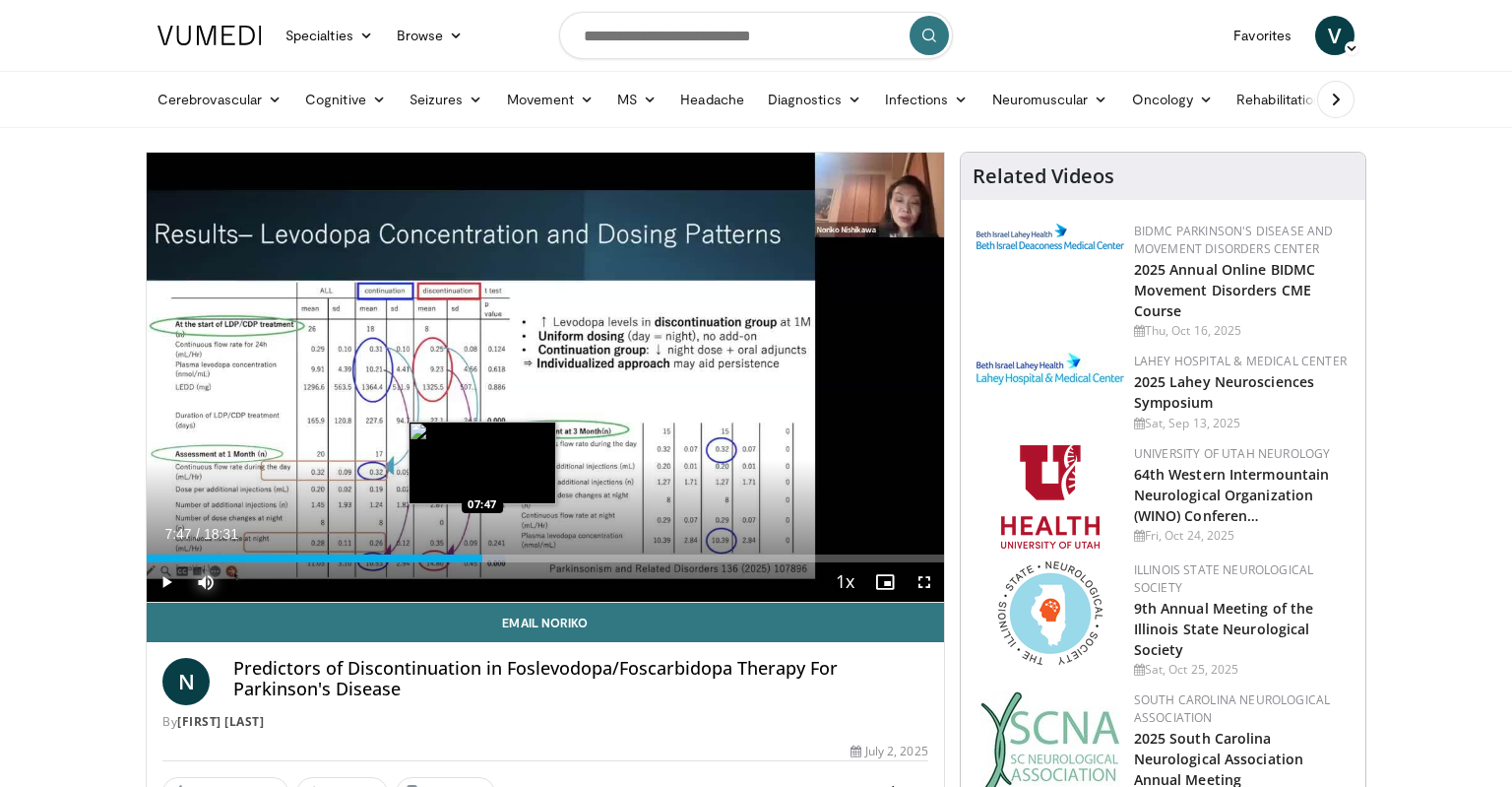 click on "Loaded :  44.98% 07:47 07:47" at bounding box center [545, 553] 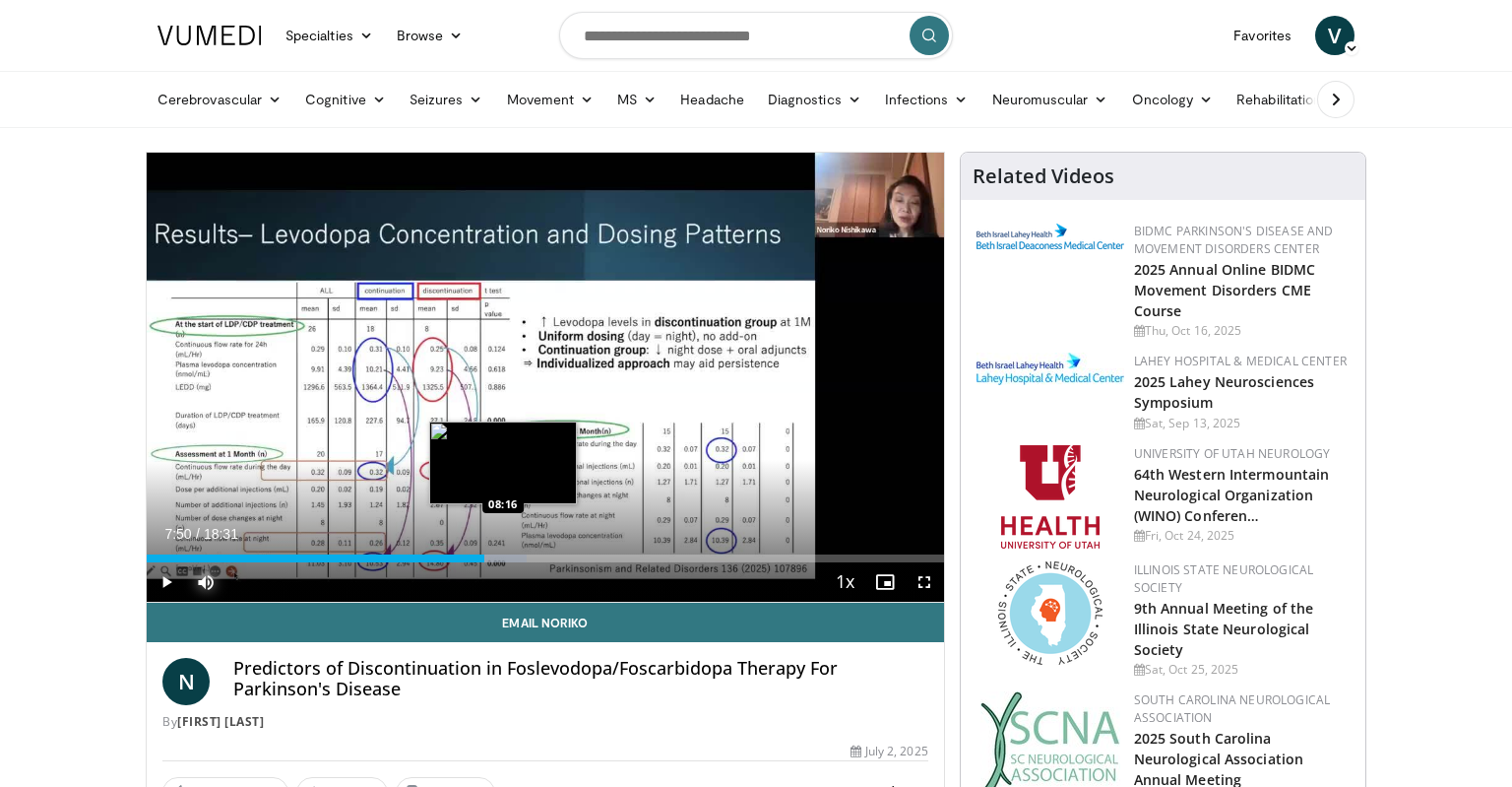 click at bounding box center (493, 558) 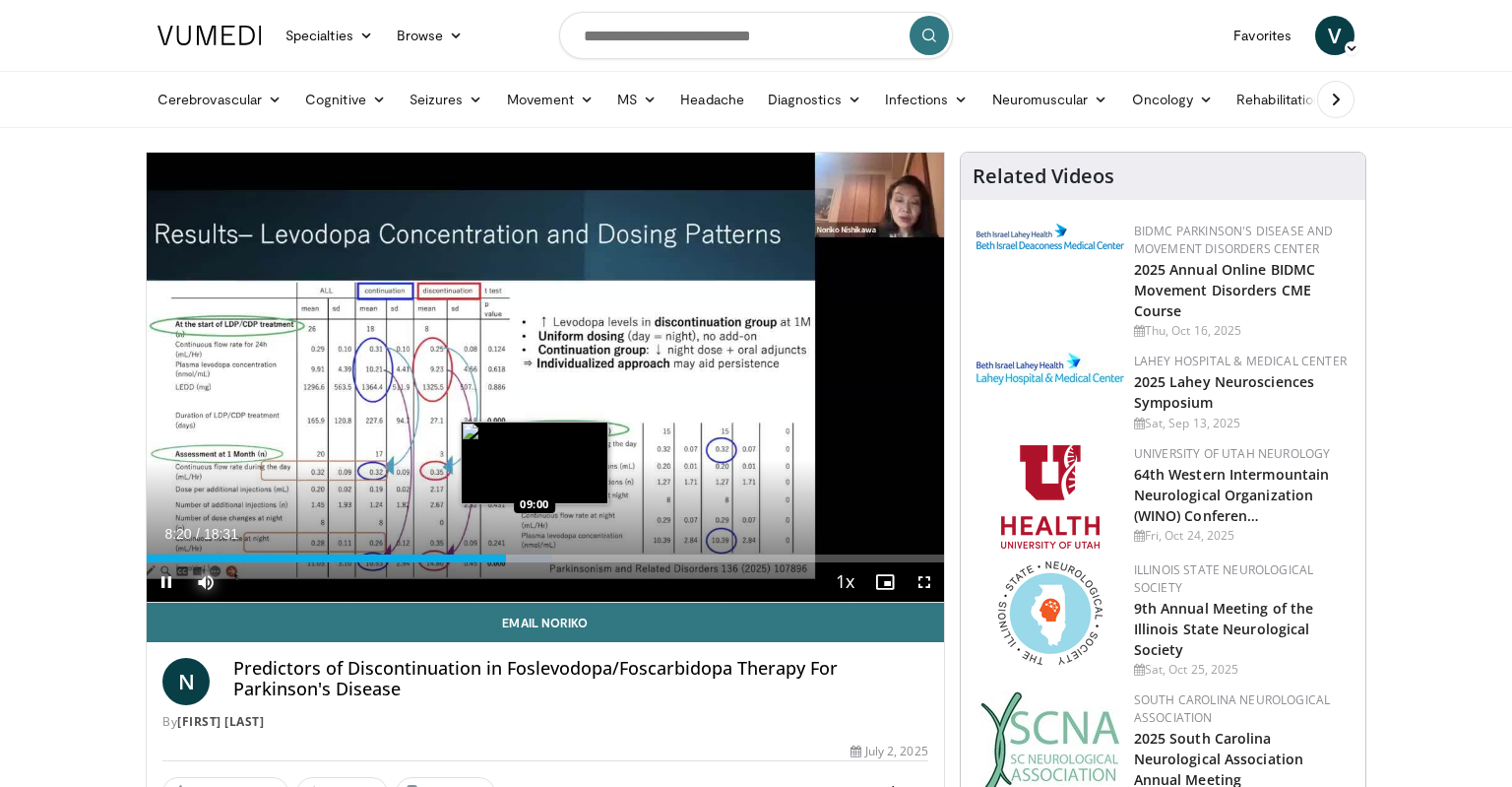 click on "Loaded :  50.87% 08:20 09:00" at bounding box center [545, 553] 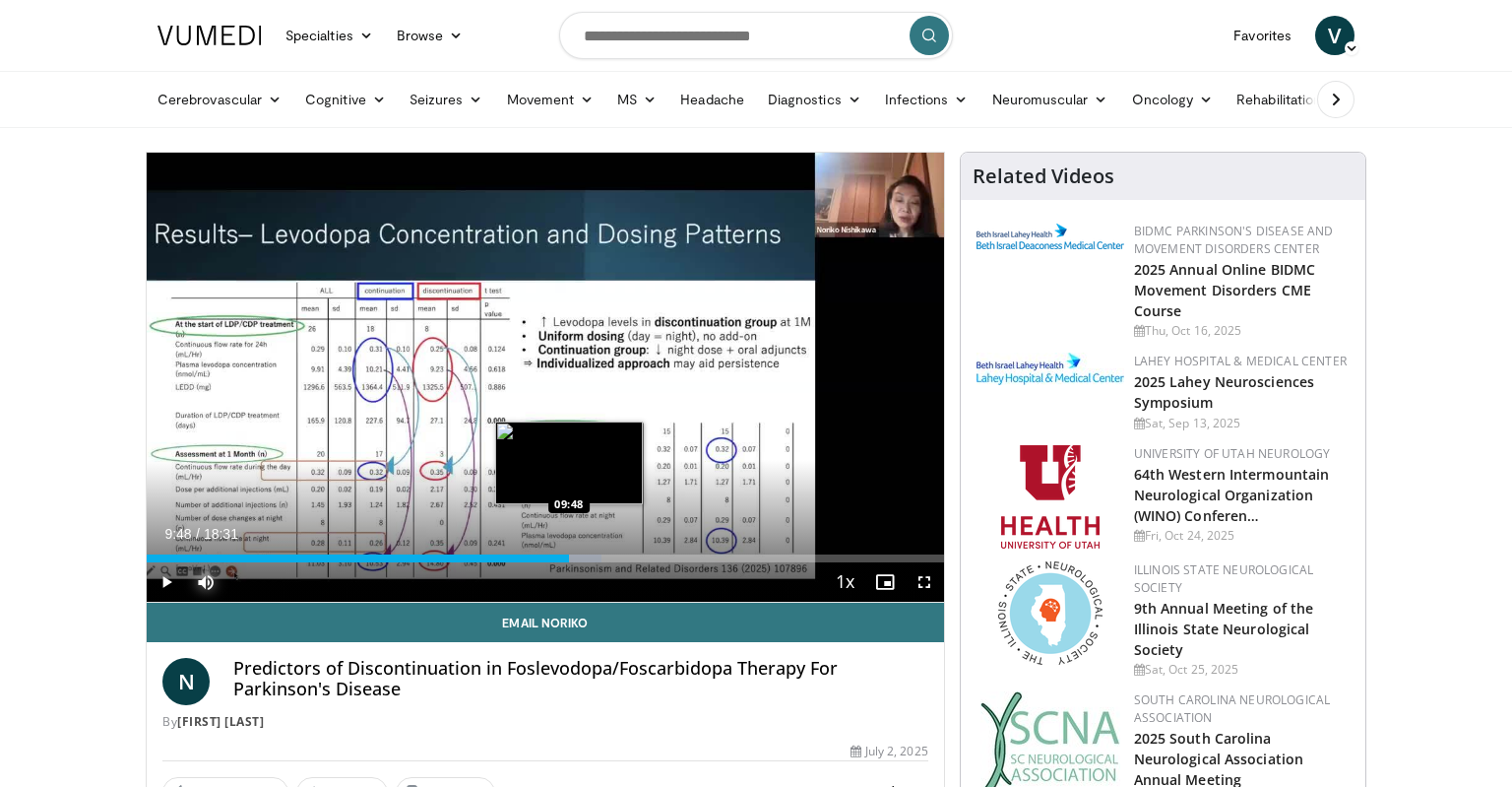 click on "Loaded :  57.12% 09:32 09:48" at bounding box center [545, 558] 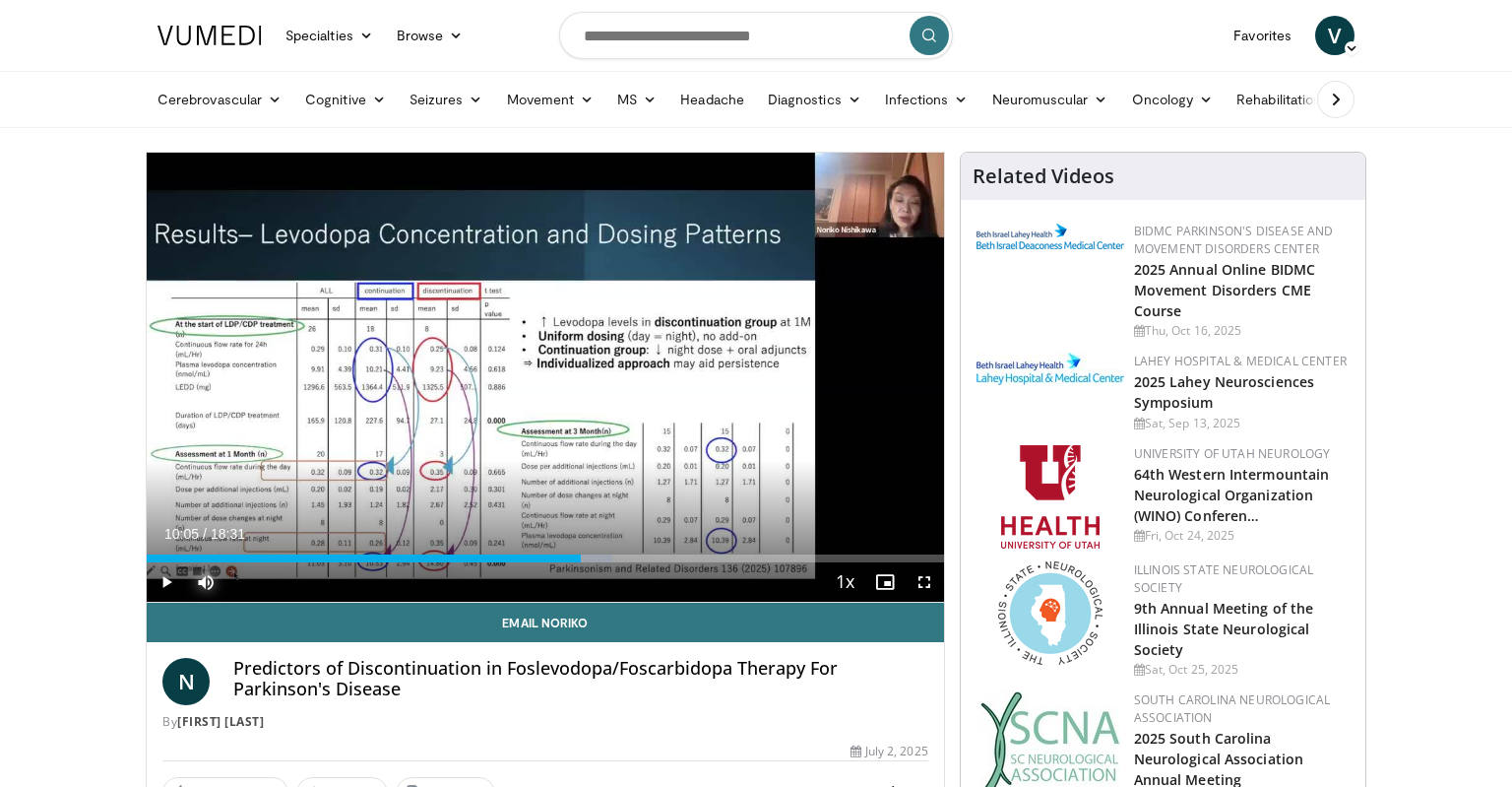 click on "Loaded :  58.48% 10:05 10:05" at bounding box center (545, 558) 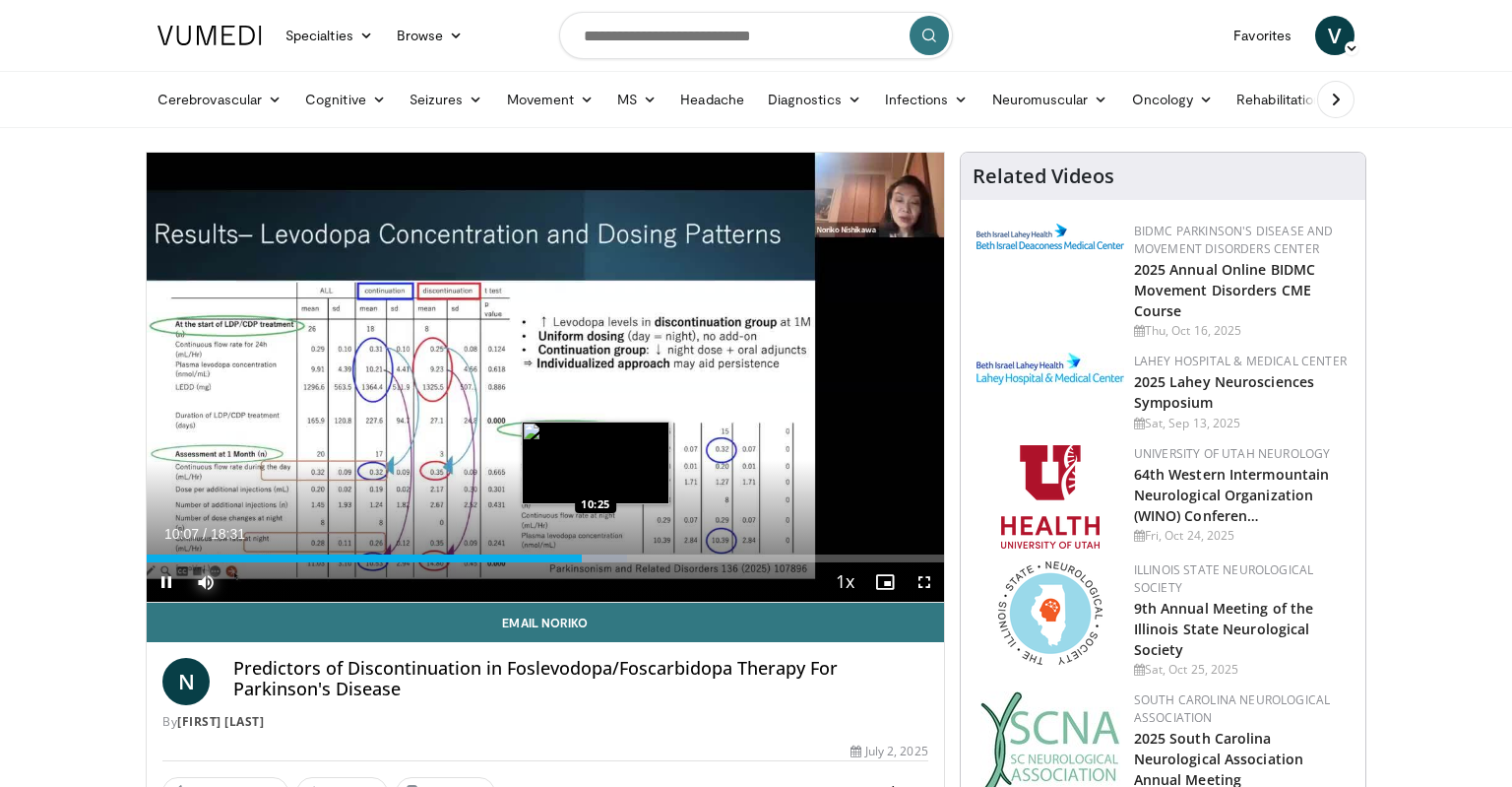 click on "Loaded :  60.28% 10:07 10:25" at bounding box center (545, 558) 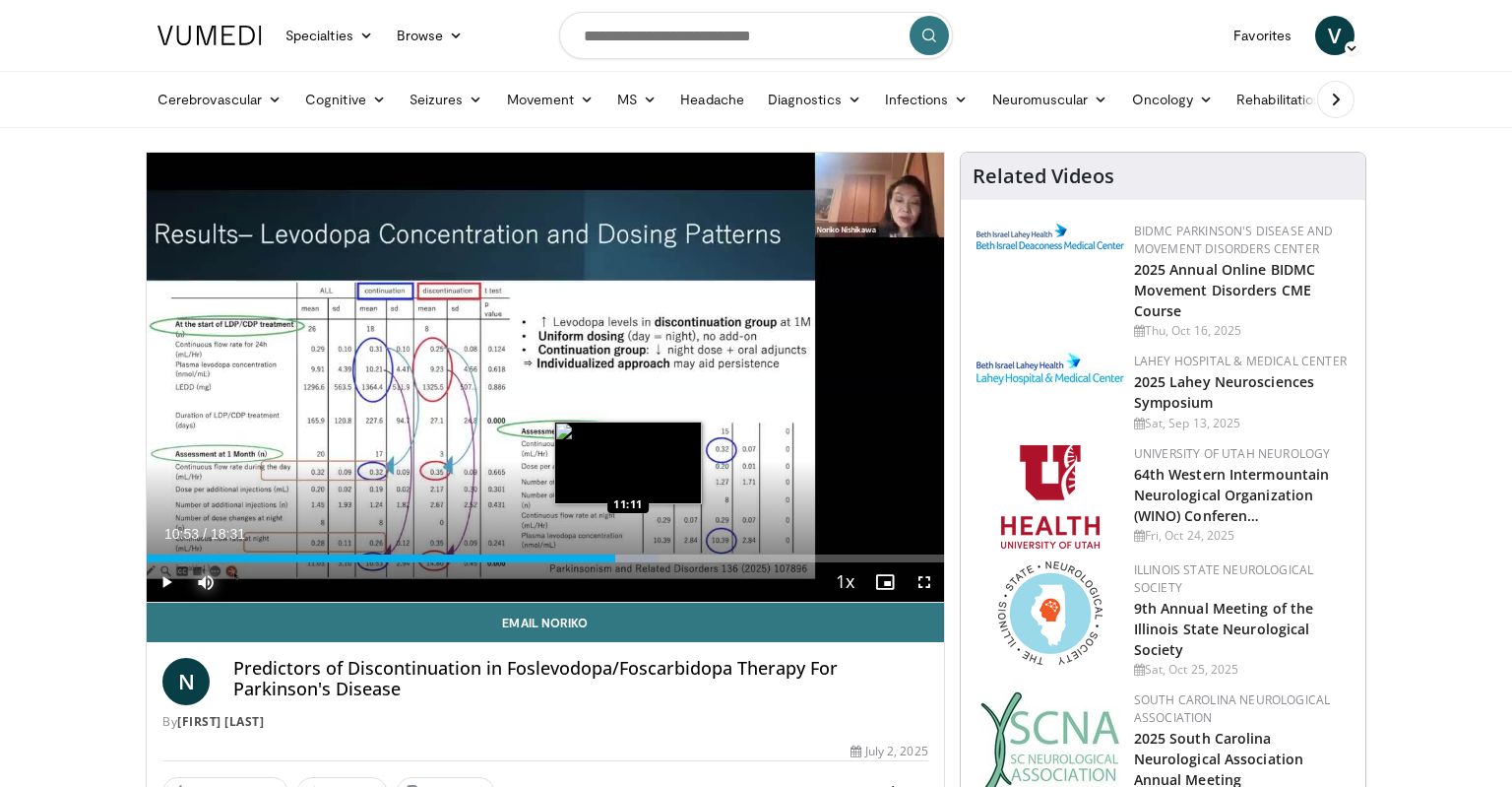 click on "Loaded :  64.26% 10:53 11:11" at bounding box center [545, 553] 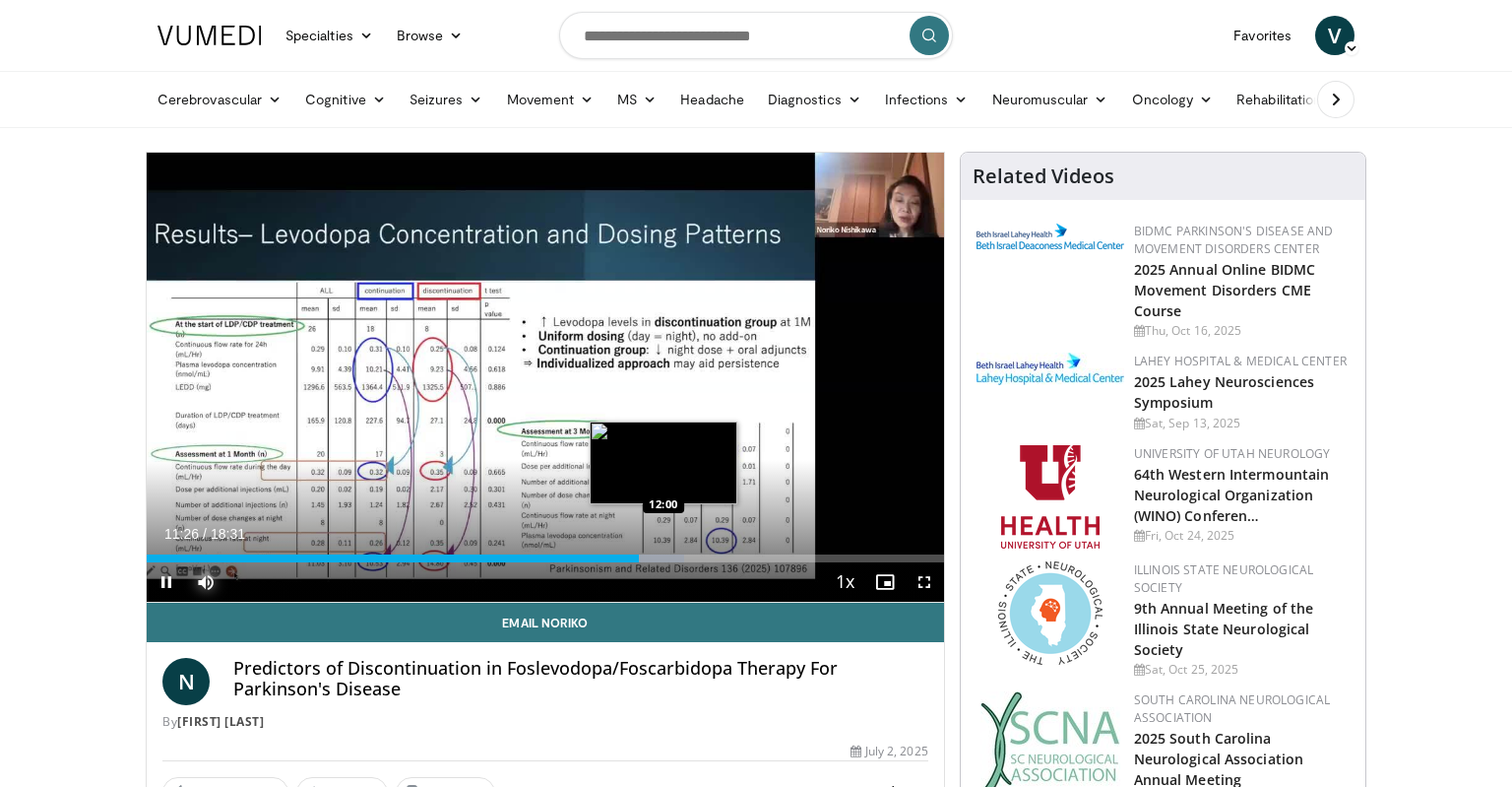 click on "Loaded :  67.47% 11:26 12:00" at bounding box center [545, 553] 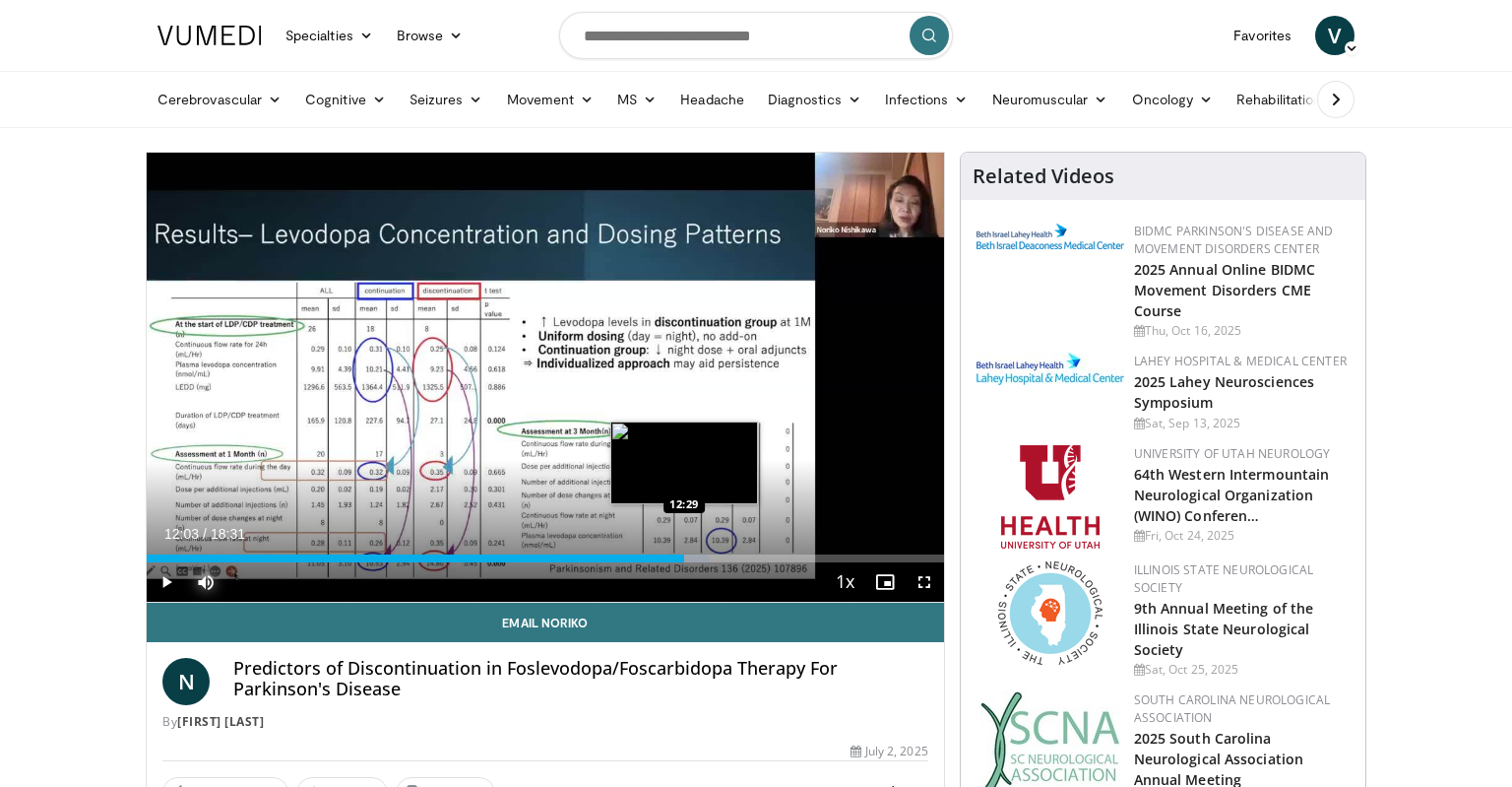 click on "Loaded :  70.50% 12:03 12:29" at bounding box center (545, 553) 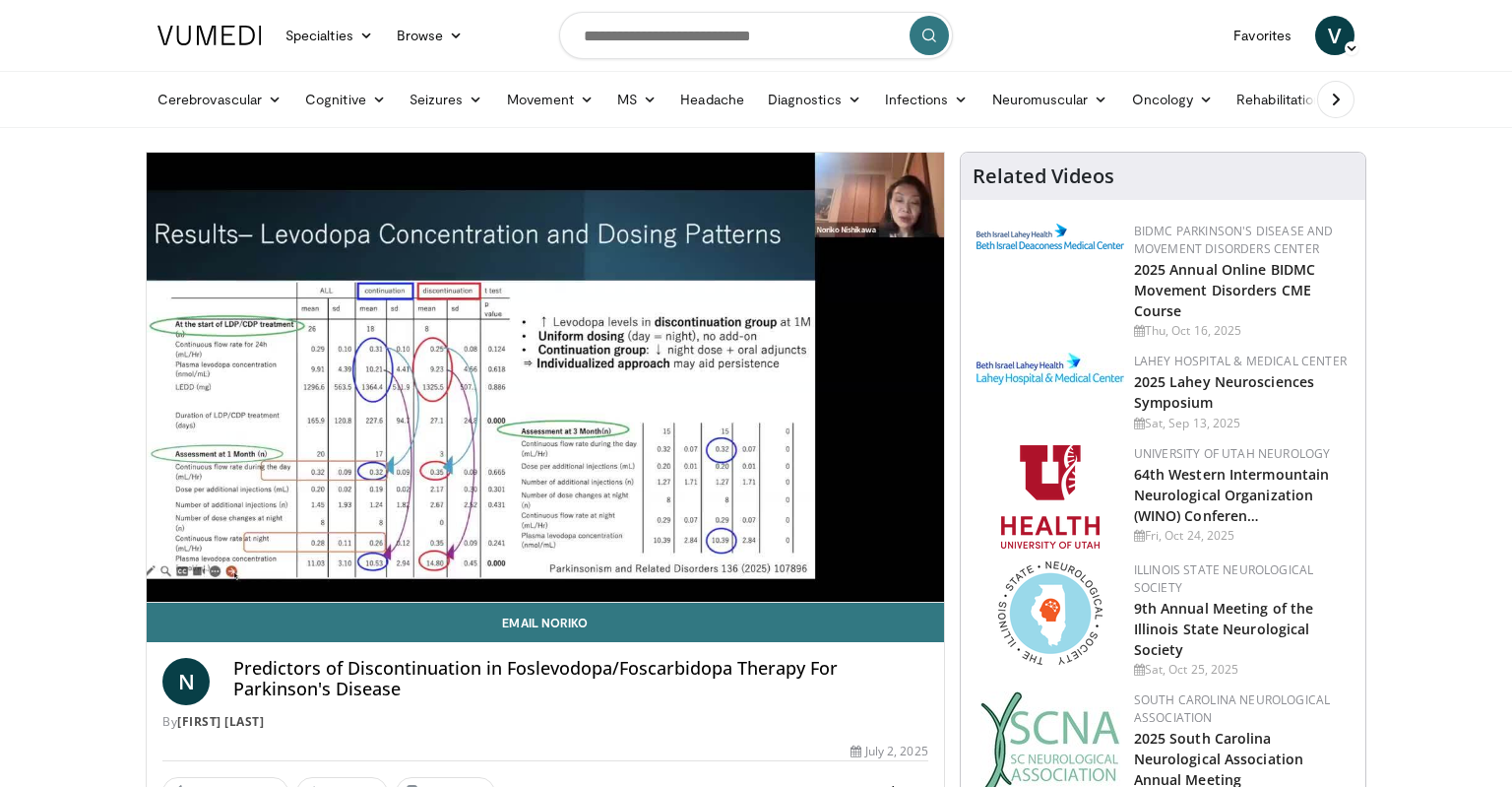 click on "10 seconds
Tap to unmute" at bounding box center (545, 377) 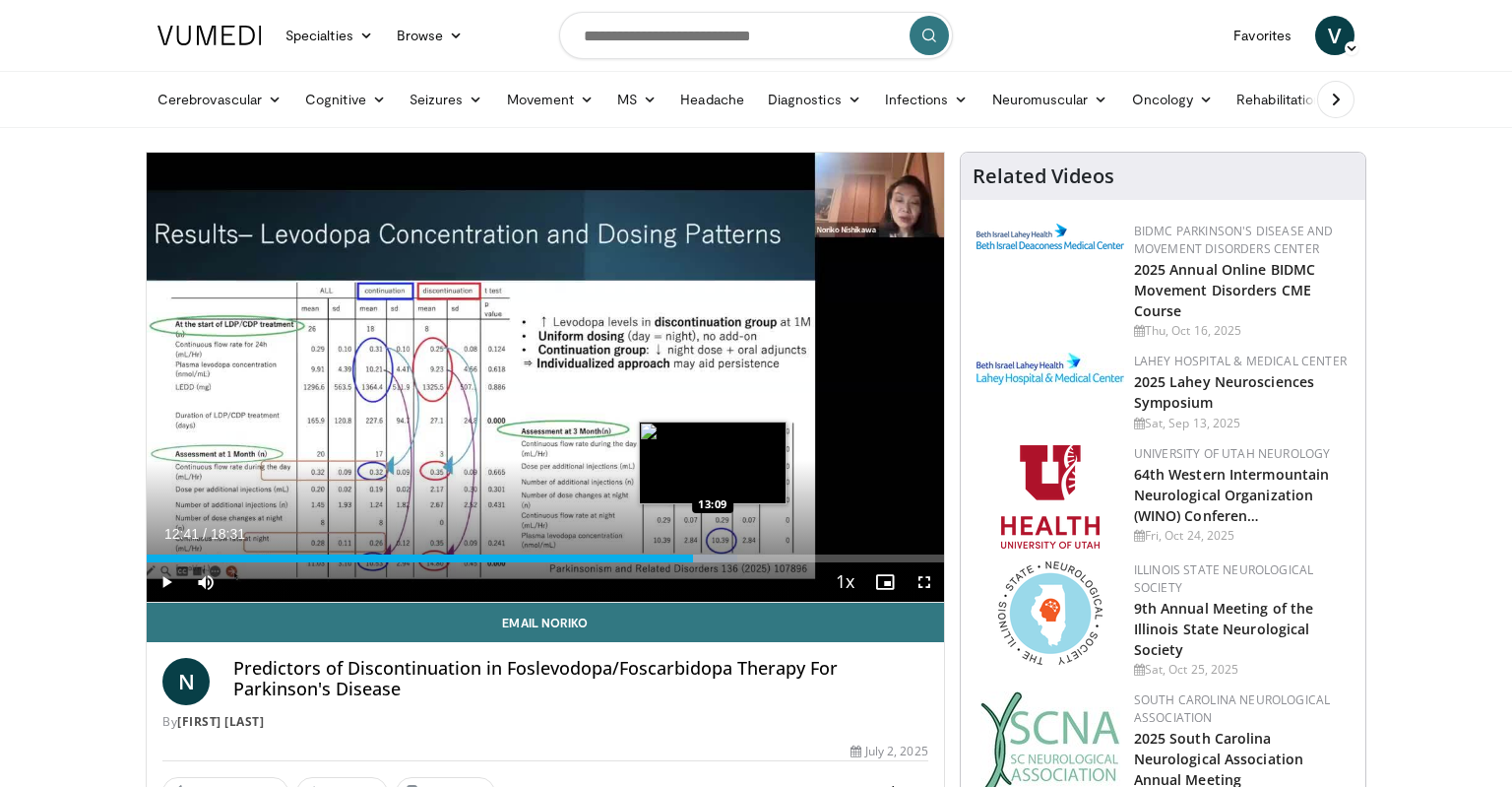 click at bounding box center (704, 558) 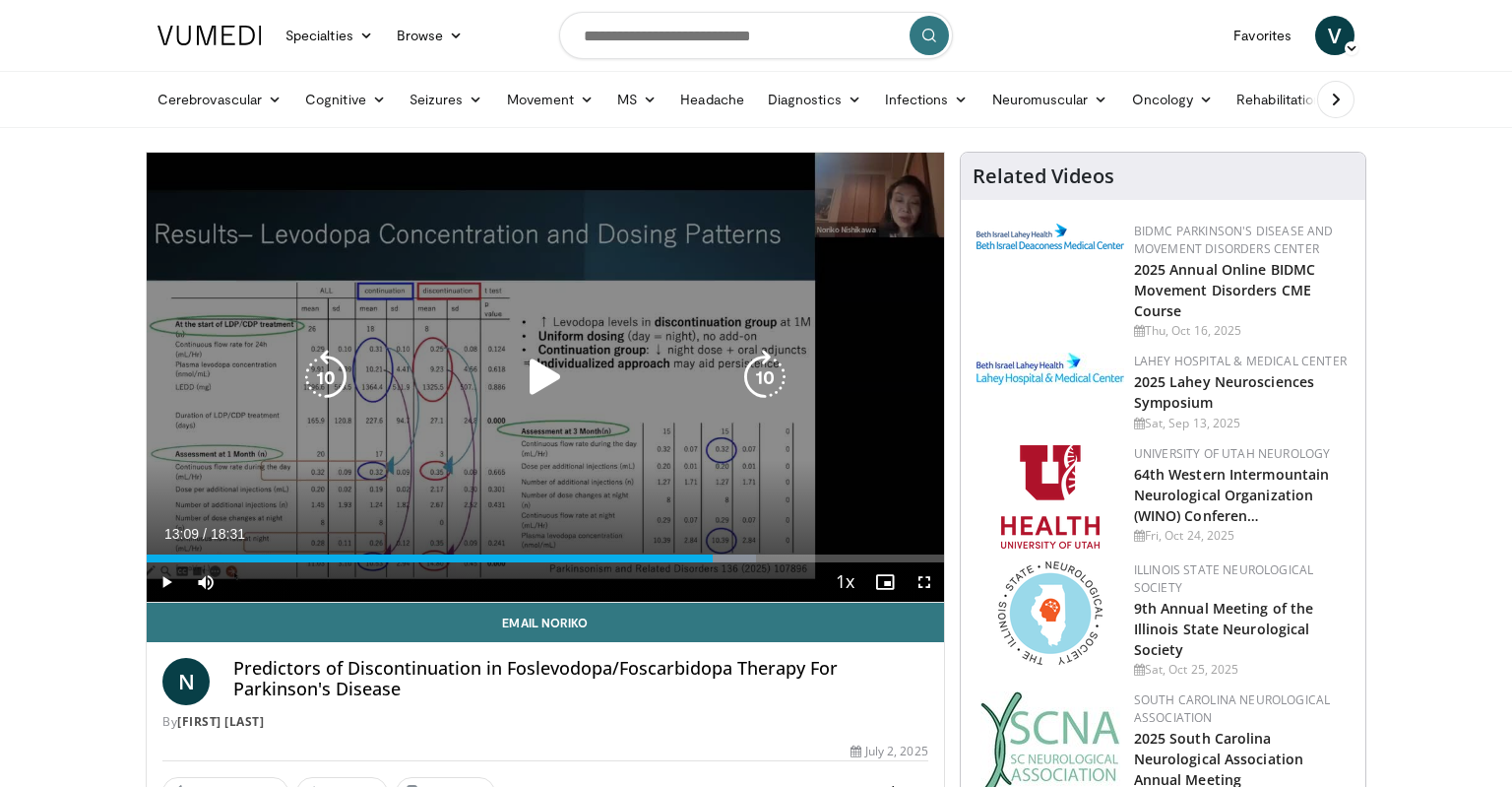 click on "10 seconds
Tap to unmute" at bounding box center [545, 377] 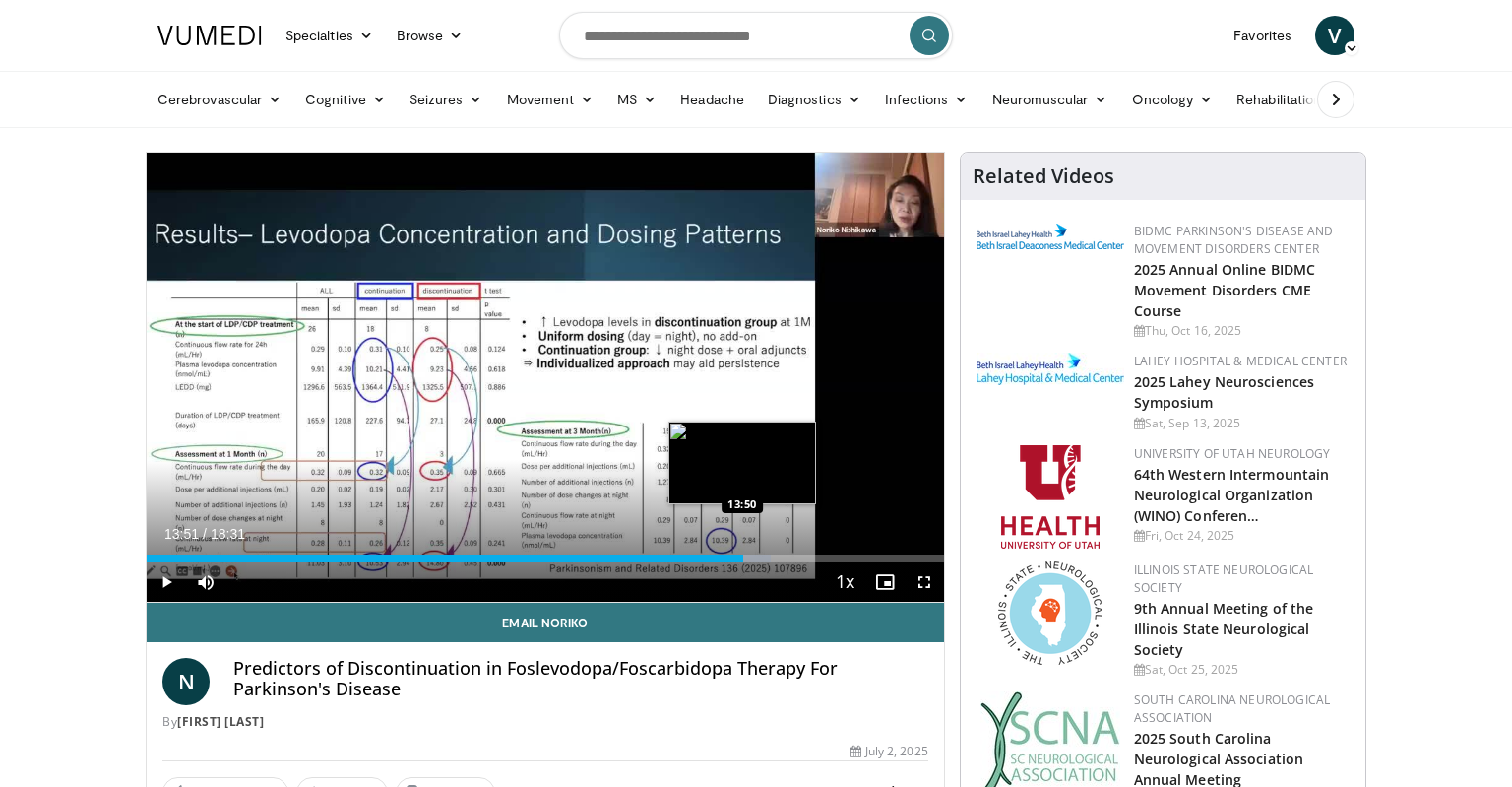 click at bounding box center [735, 558] 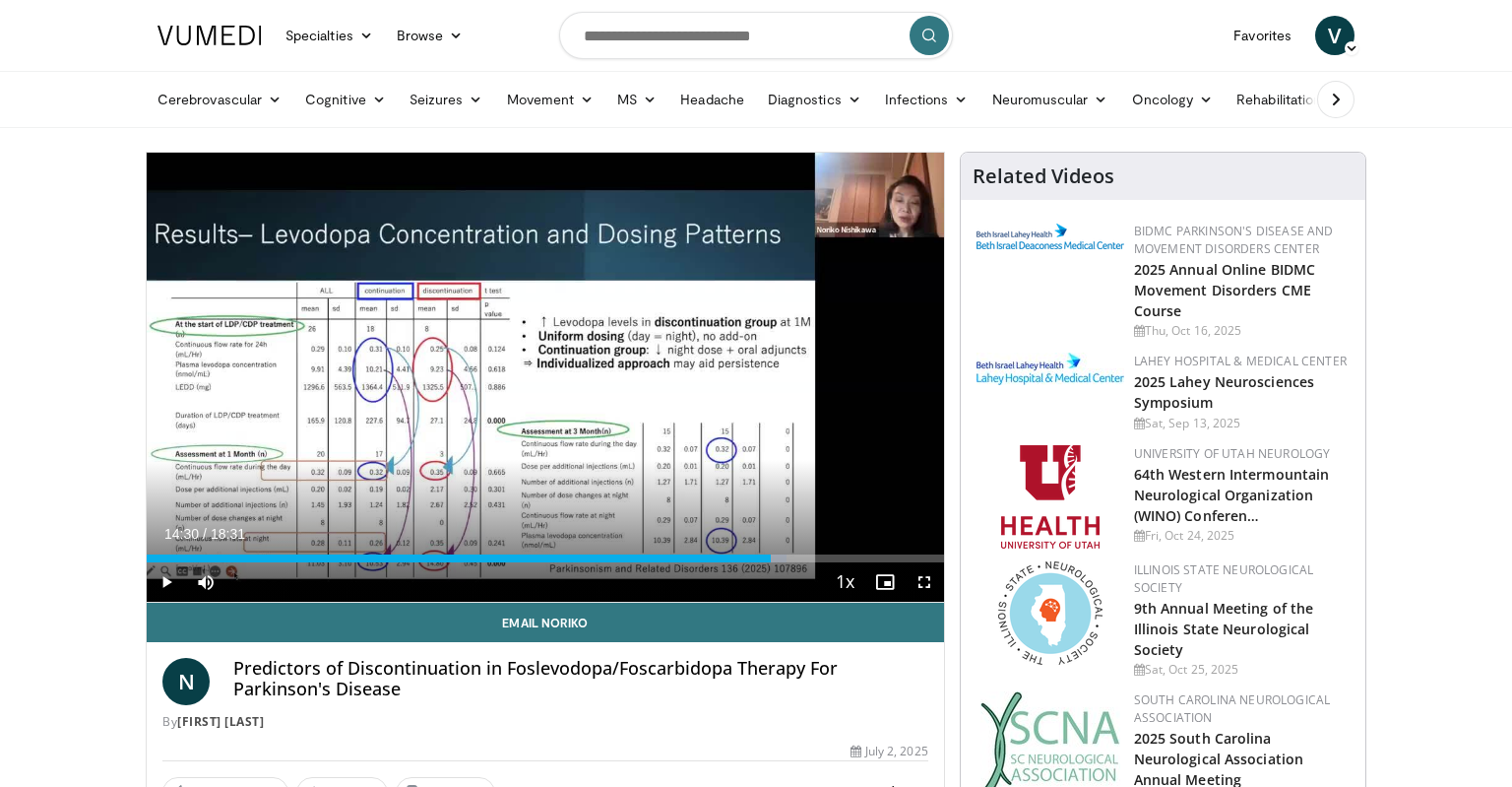 click at bounding box center (754, 558) 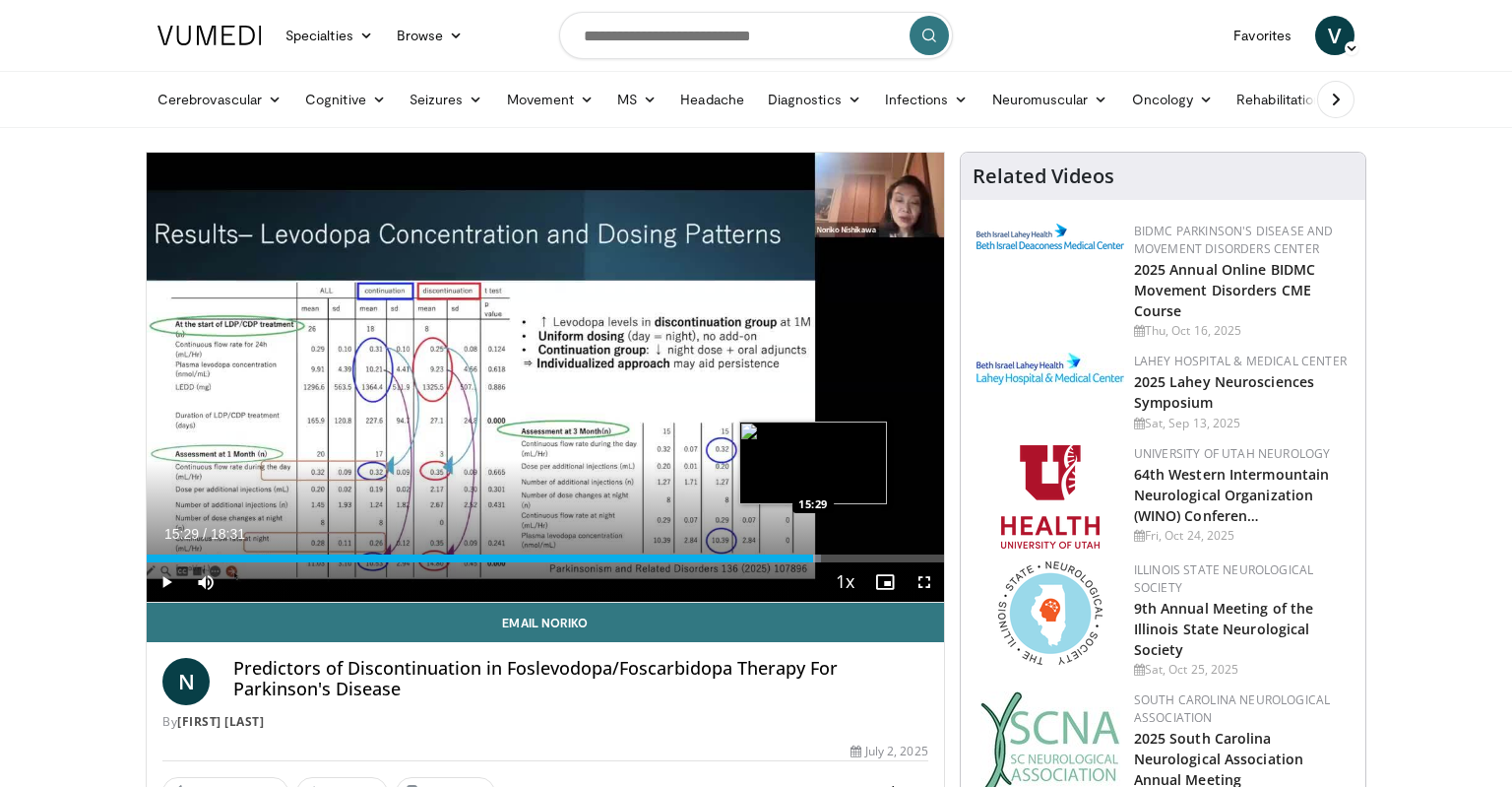 click on "Loaded :  84.57% 14:34 15:29" at bounding box center [545, 558] 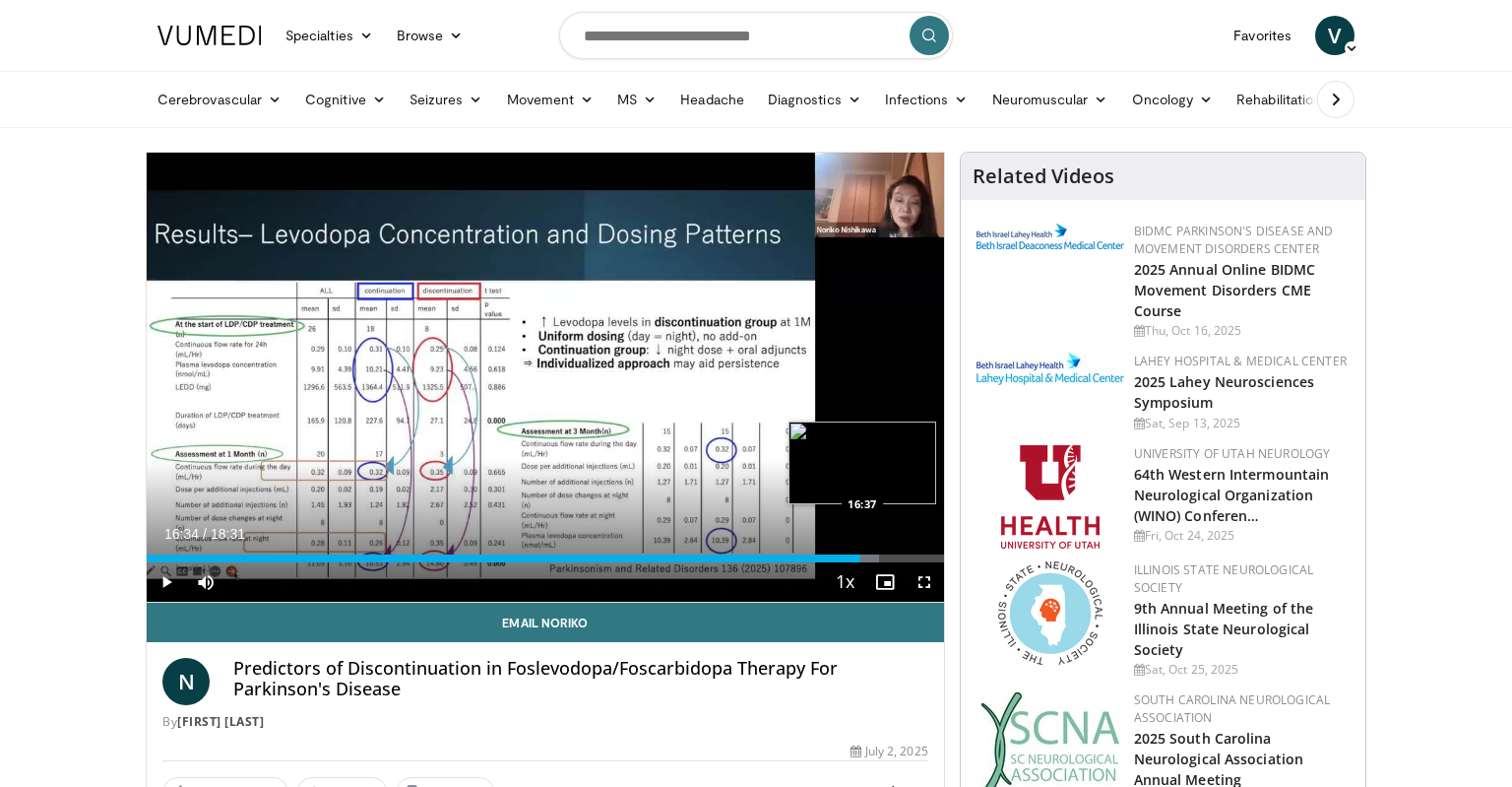 click on "Loaded :  91.92% 16:34 16:37" at bounding box center [545, 553] 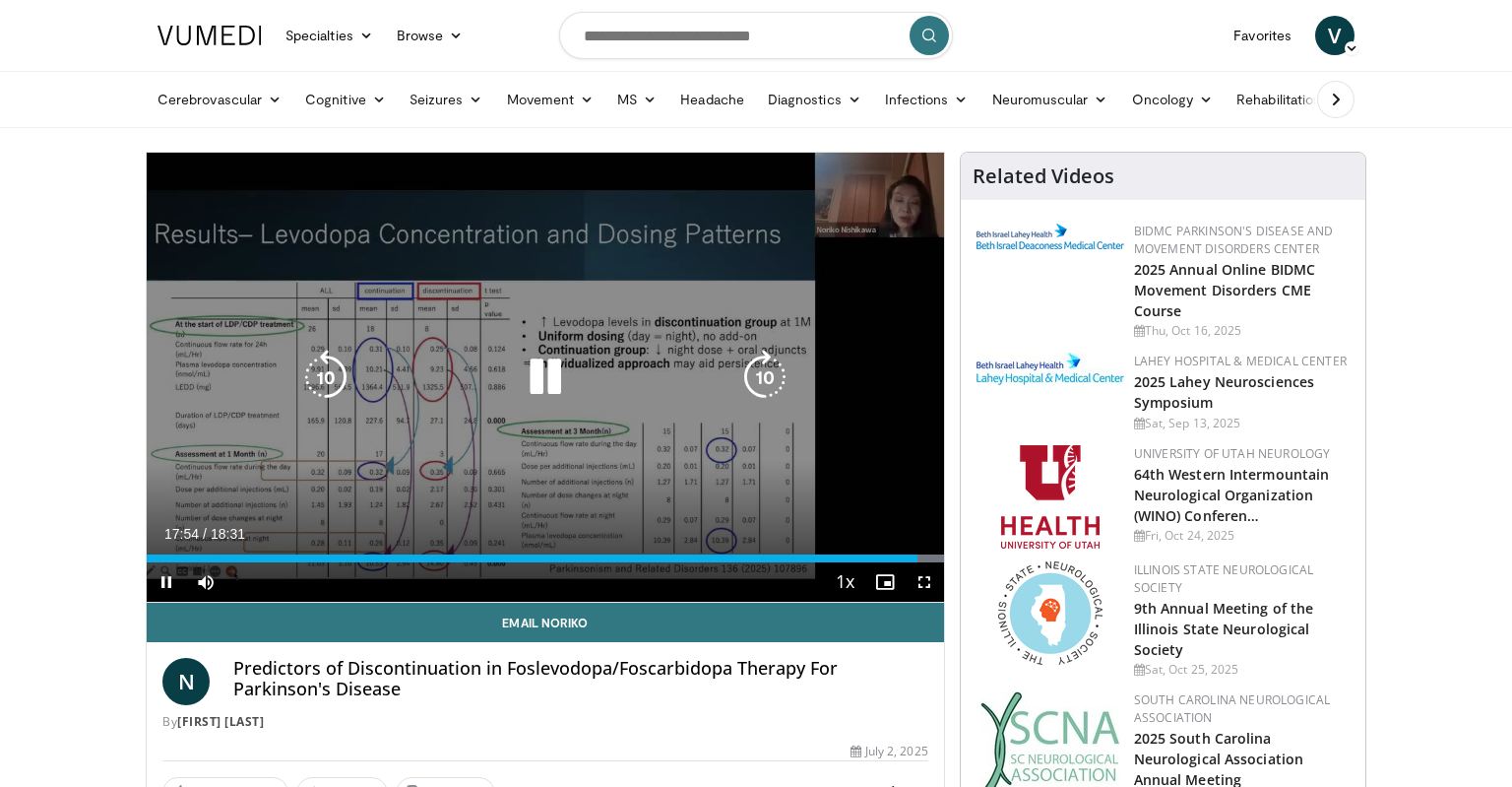 click at bounding box center (545, 377) 